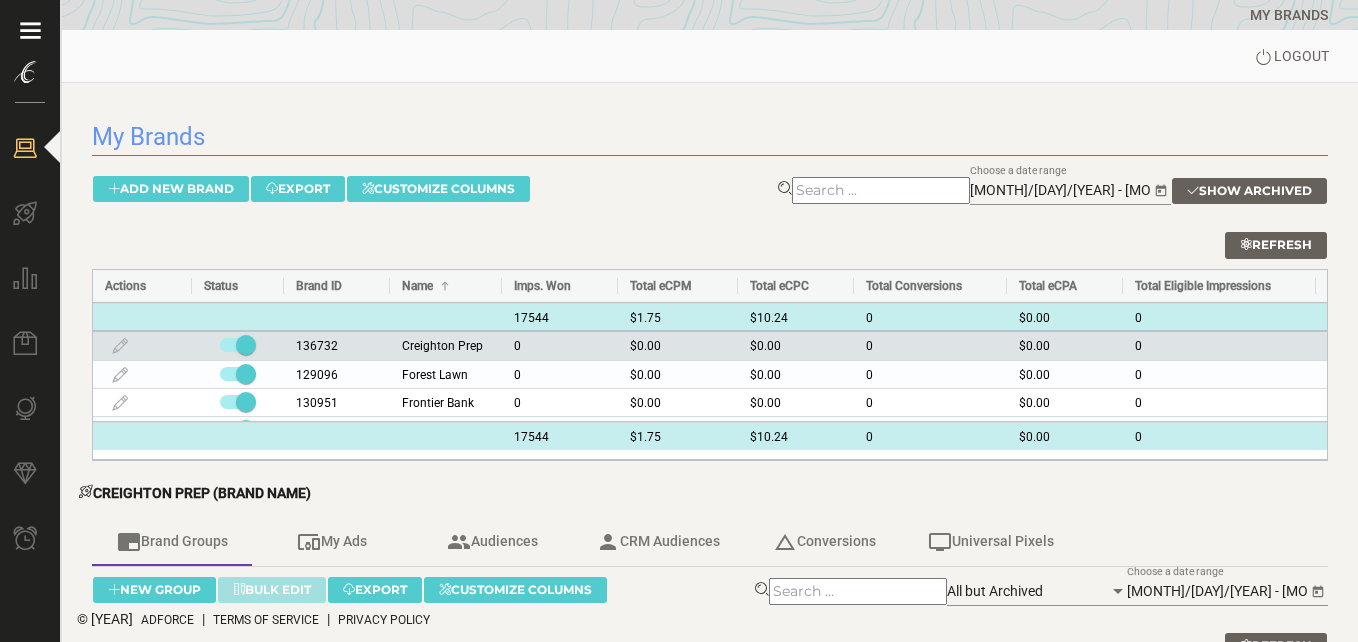 scroll, scrollTop: 0, scrollLeft: 0, axis: both 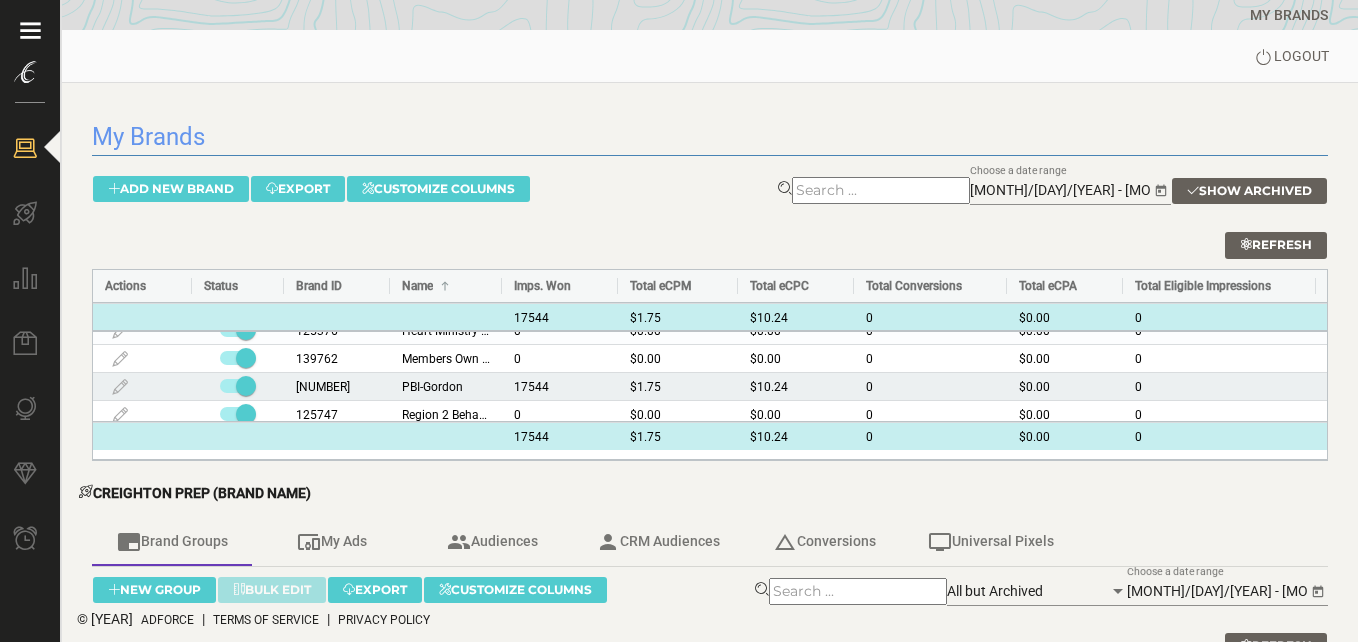 click on "PBI-Gordon" at bounding box center (446, 386) 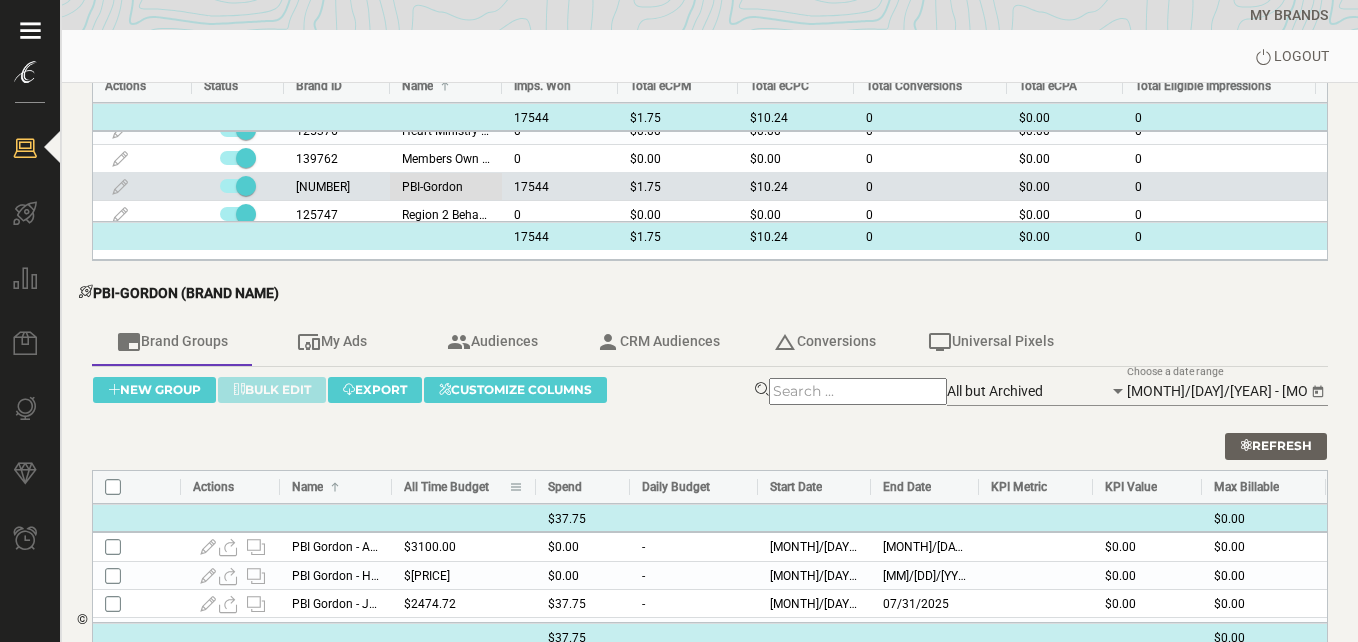 scroll, scrollTop: 251, scrollLeft: 0, axis: vertical 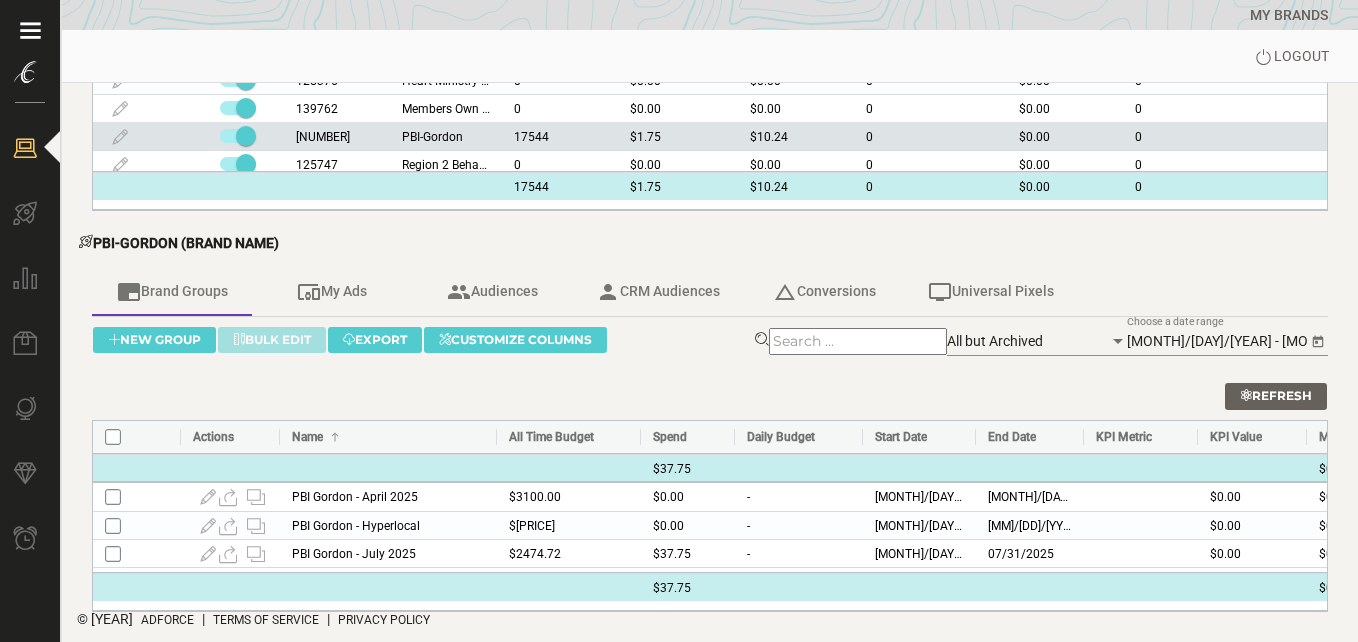 drag, startPoint x: 389, startPoint y: 439, endPoint x: 488, endPoint y: 444, distance: 99.12618 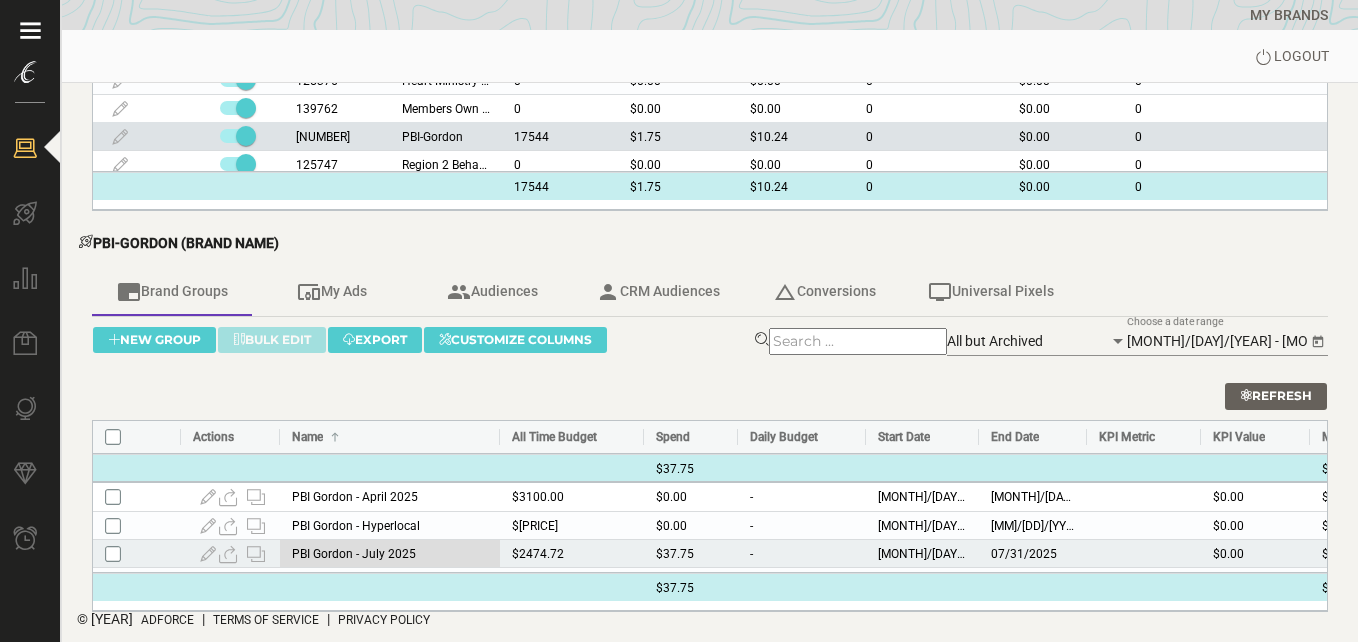 click on "PBI Gordon - July 2025" at bounding box center (390, 553) 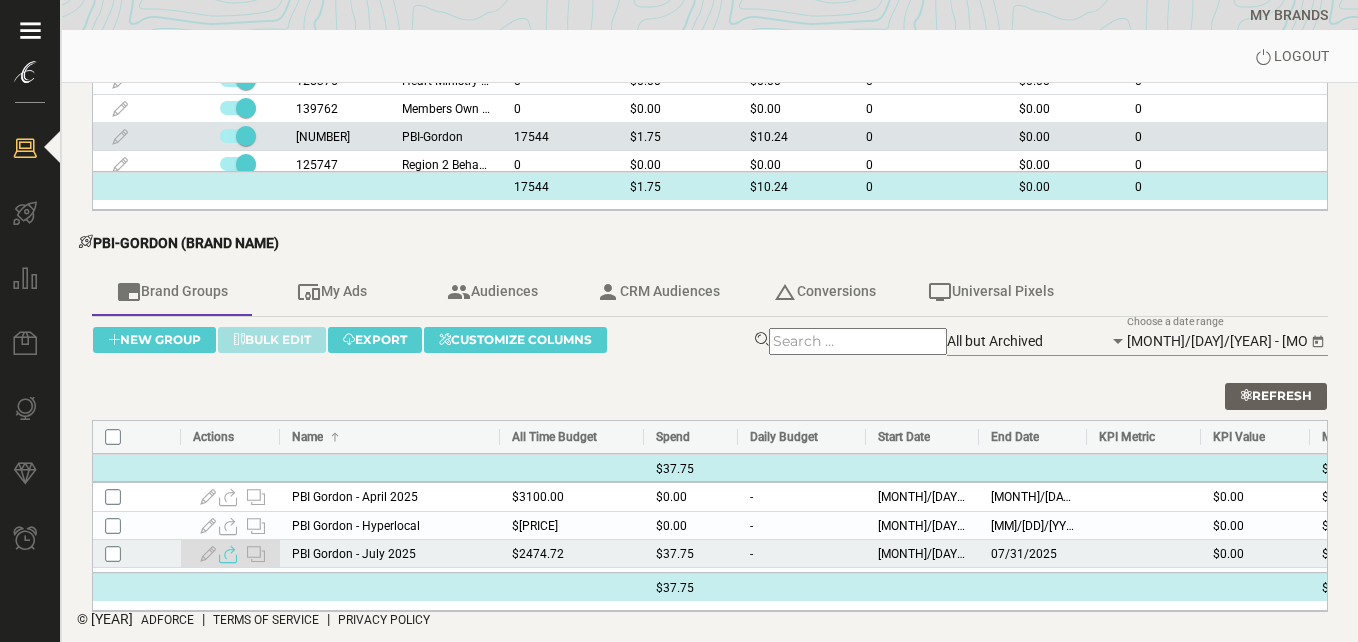 click at bounding box center [228, 554] 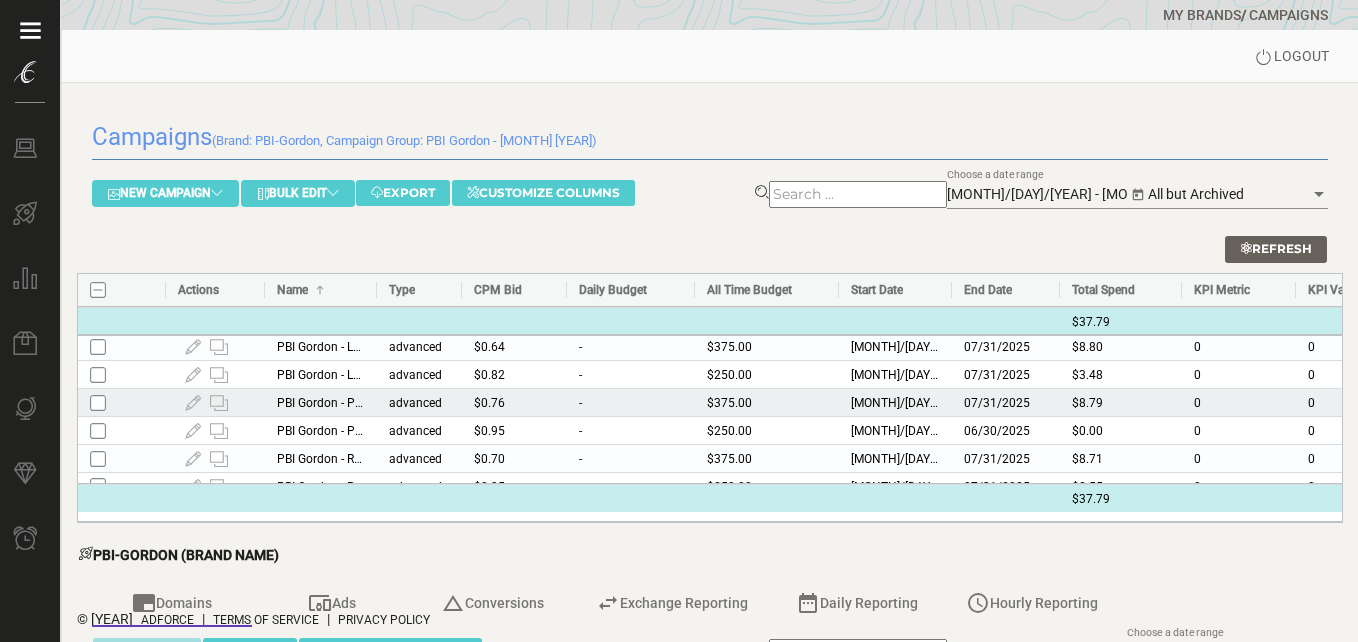 scroll, scrollTop: 49, scrollLeft: 0, axis: vertical 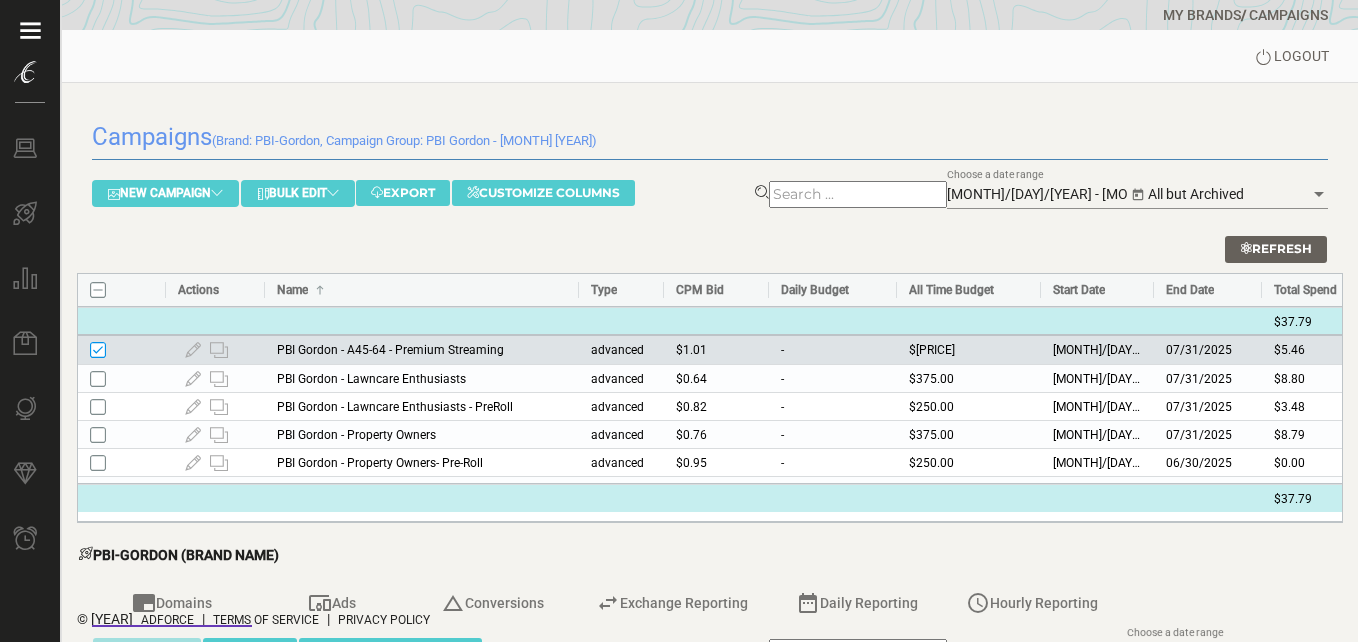 drag, startPoint x: 373, startPoint y: 286, endPoint x: 575, endPoint y: 301, distance: 202.55617 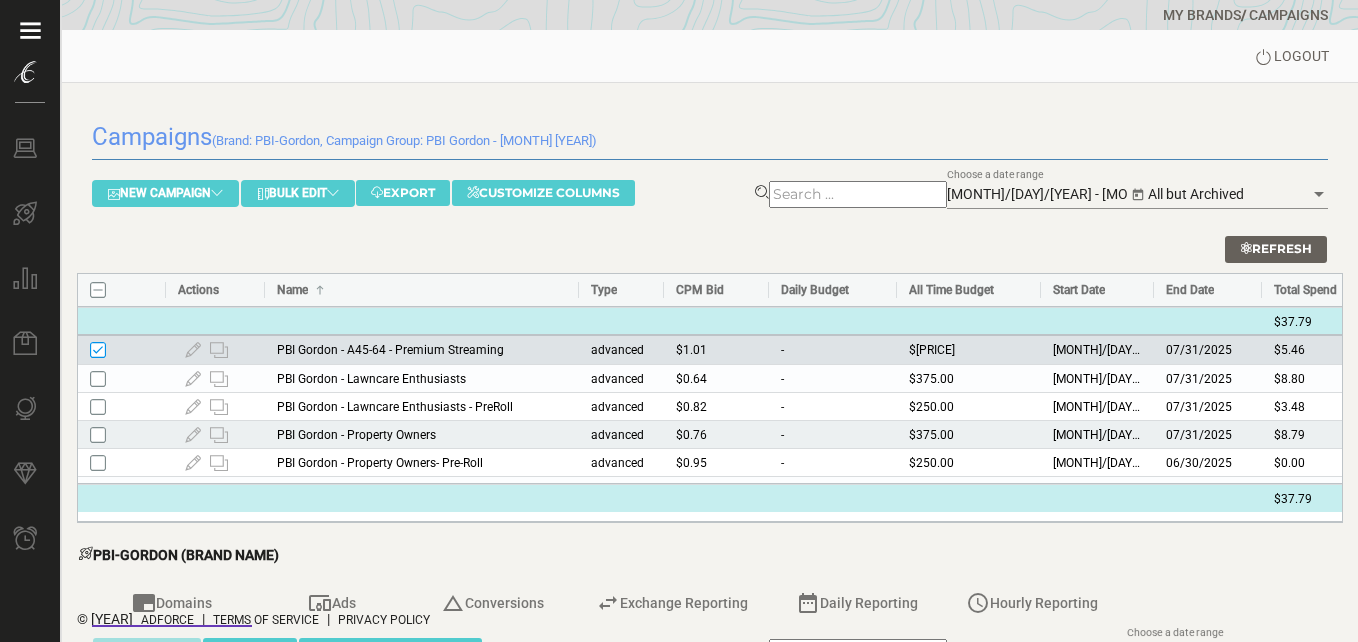 click at bounding box center [215, 434] 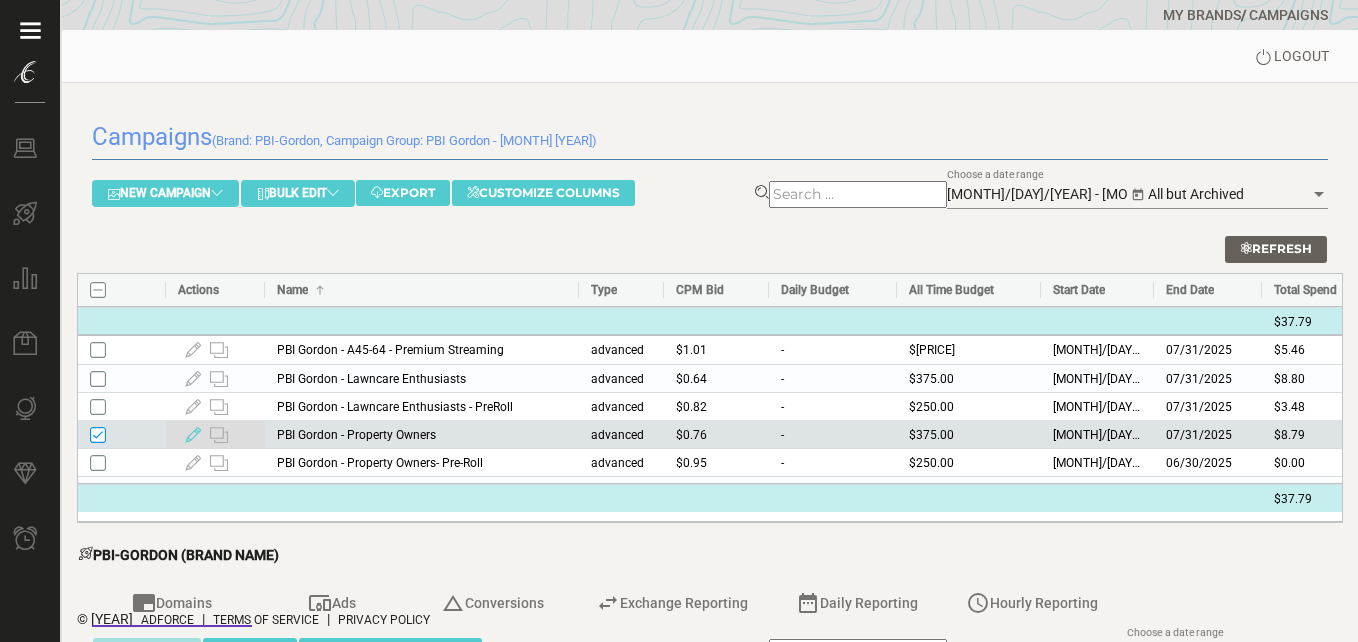 click at bounding box center (193, 435) 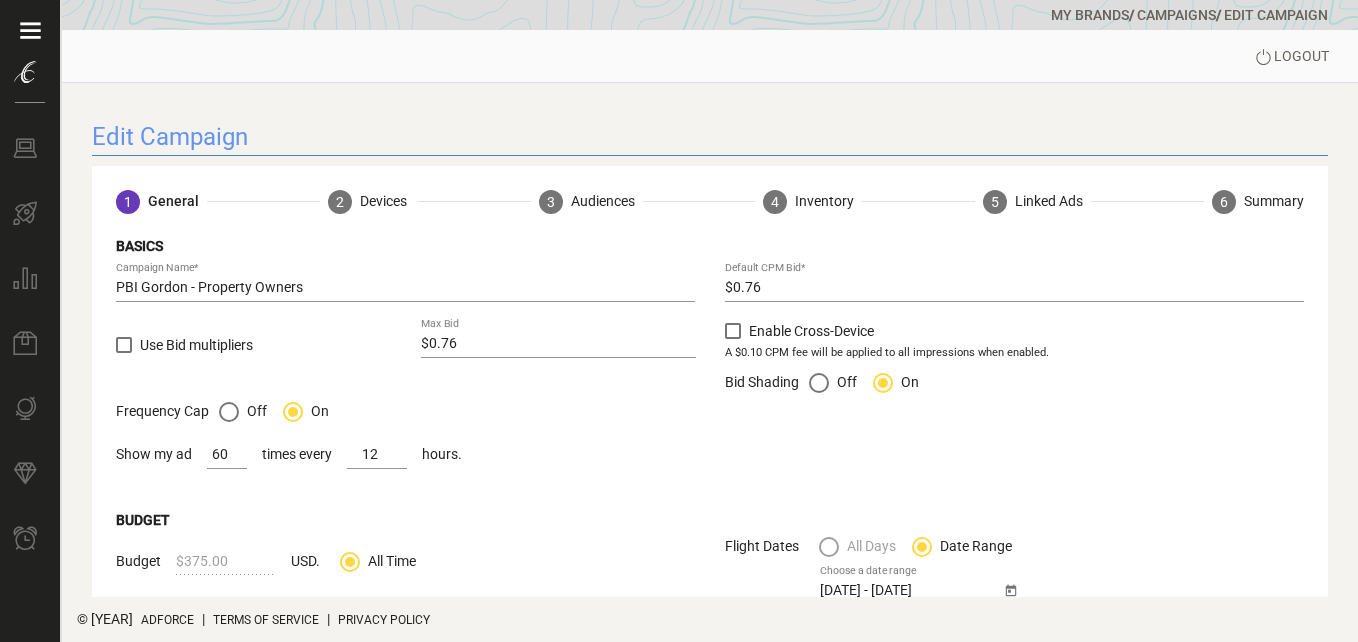 click on "Linked Ads" at bounding box center (1049, 201) 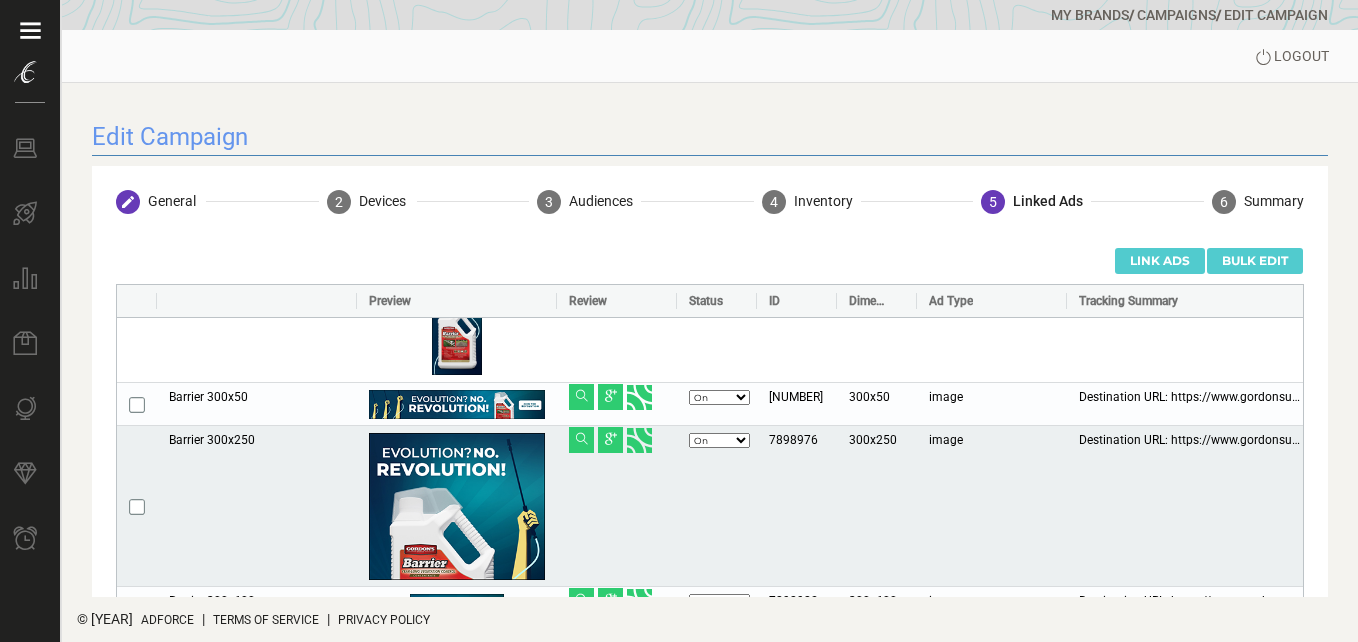 scroll, scrollTop: 0, scrollLeft: 0, axis: both 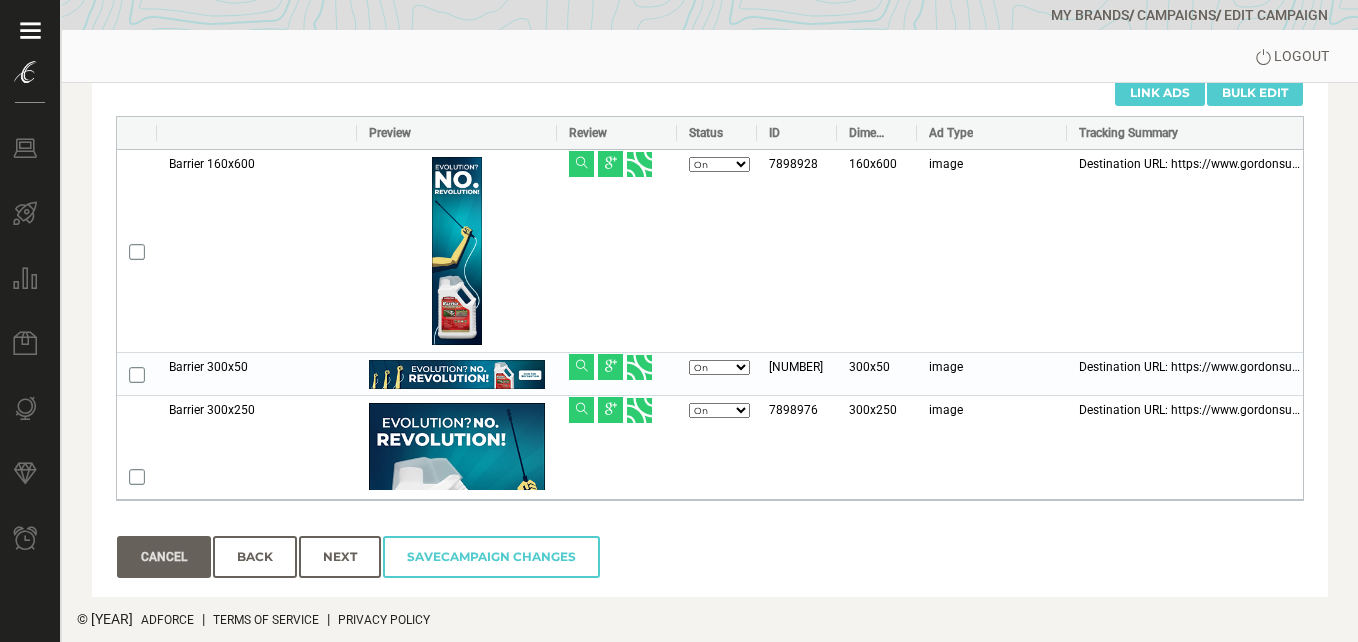 click on "Cancel" at bounding box center (164, 557) 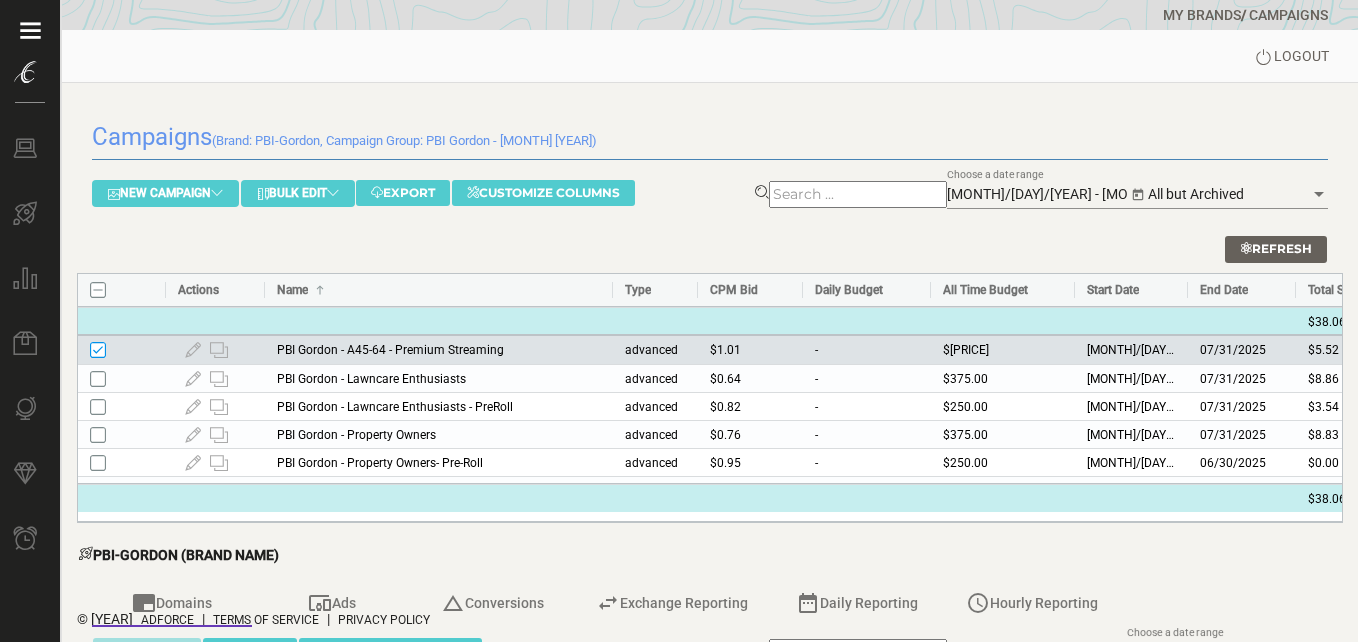 drag, startPoint x: 375, startPoint y: 287, endPoint x: 611, endPoint y: 292, distance: 236.05296 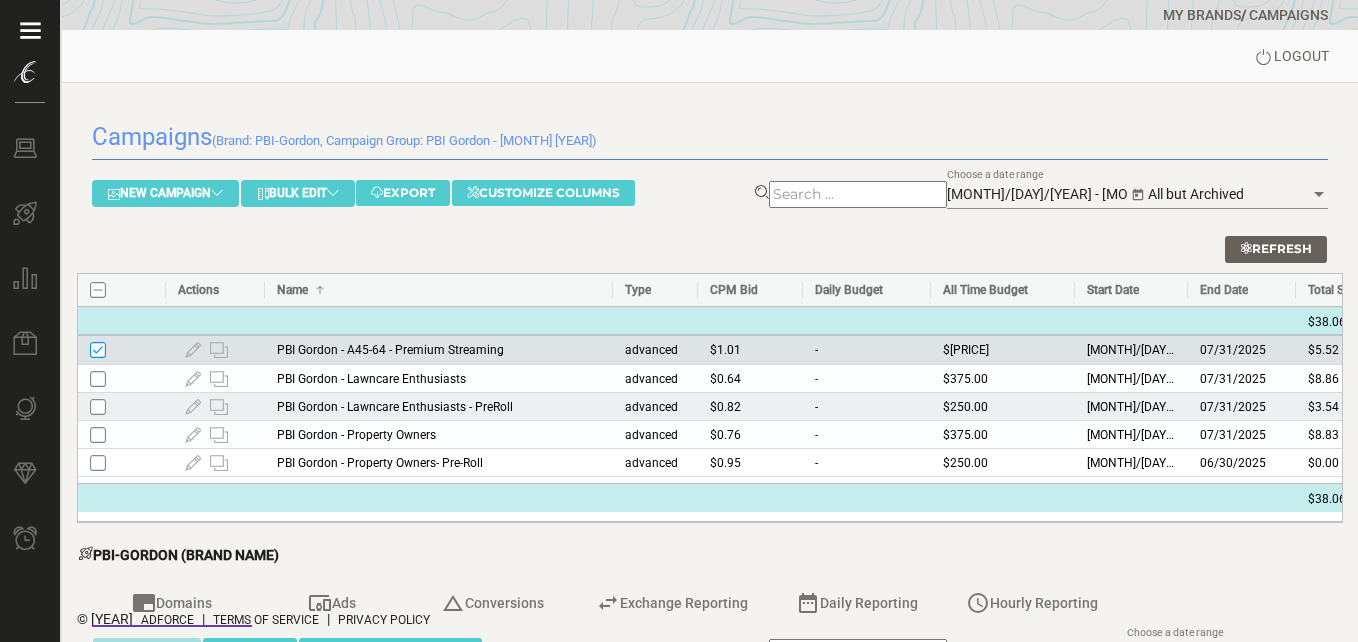 scroll, scrollTop: 49, scrollLeft: 0, axis: vertical 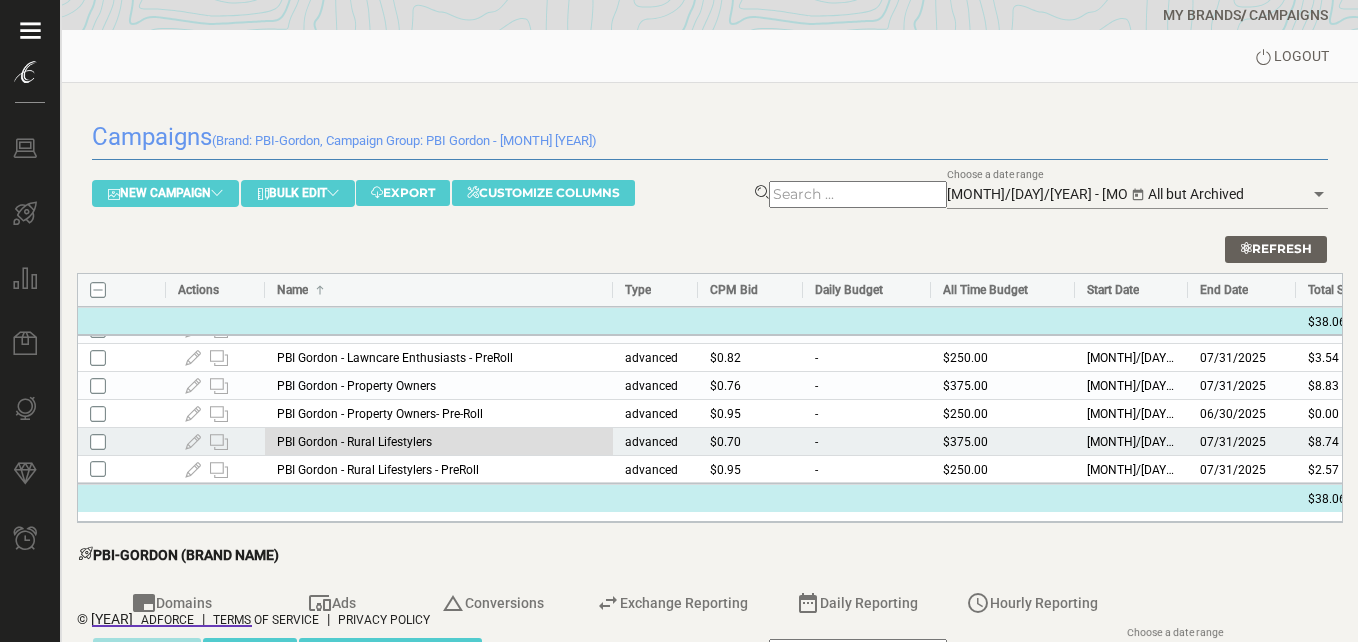 click on "PBI Gordon - Rural Lifestylers" at bounding box center [439, 441] 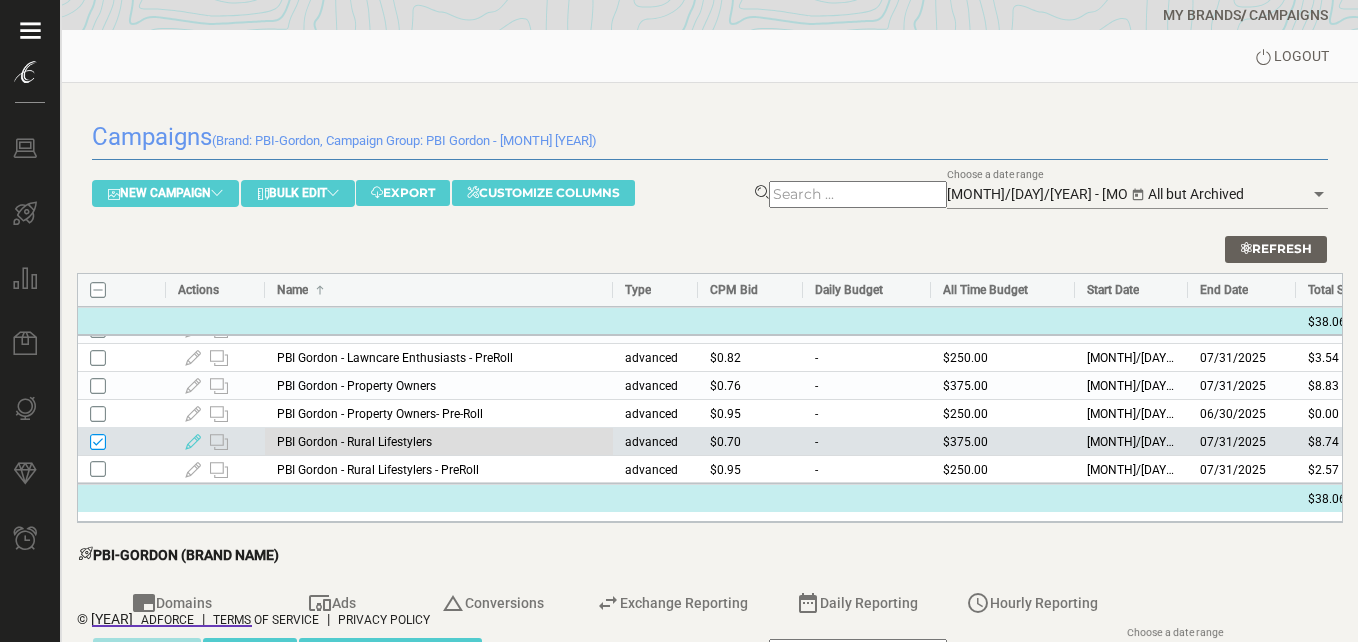click at bounding box center (193, 442) 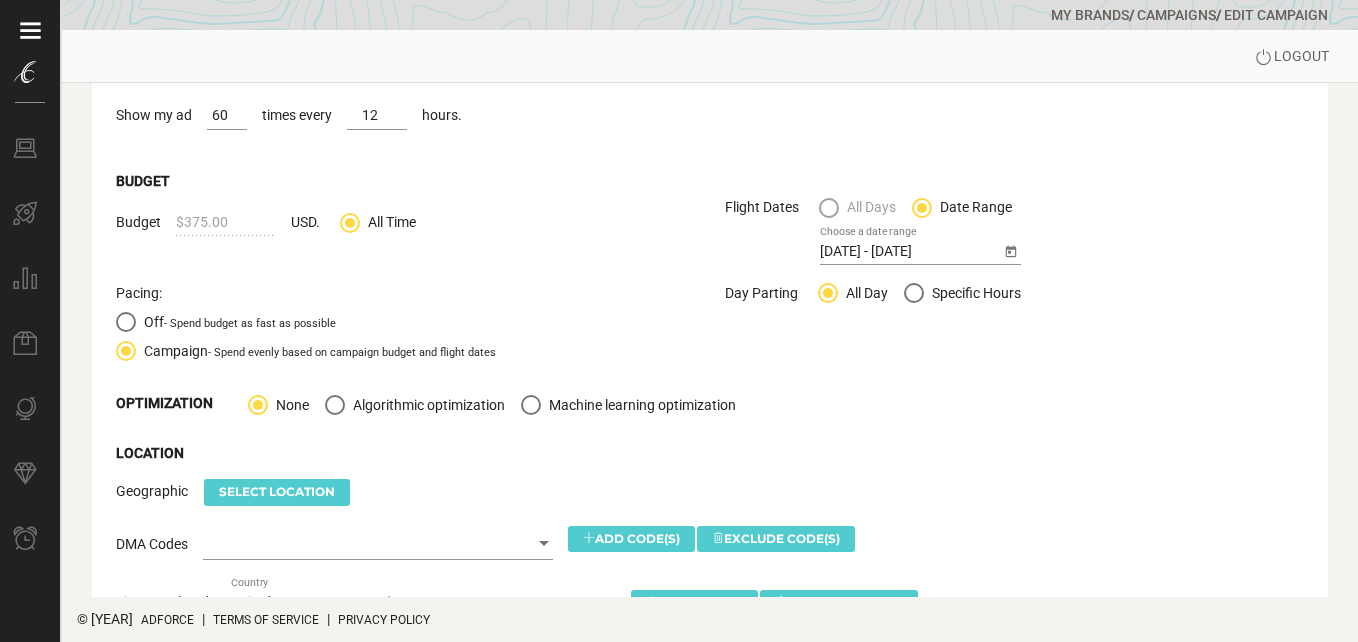 scroll, scrollTop: 0, scrollLeft: 0, axis: both 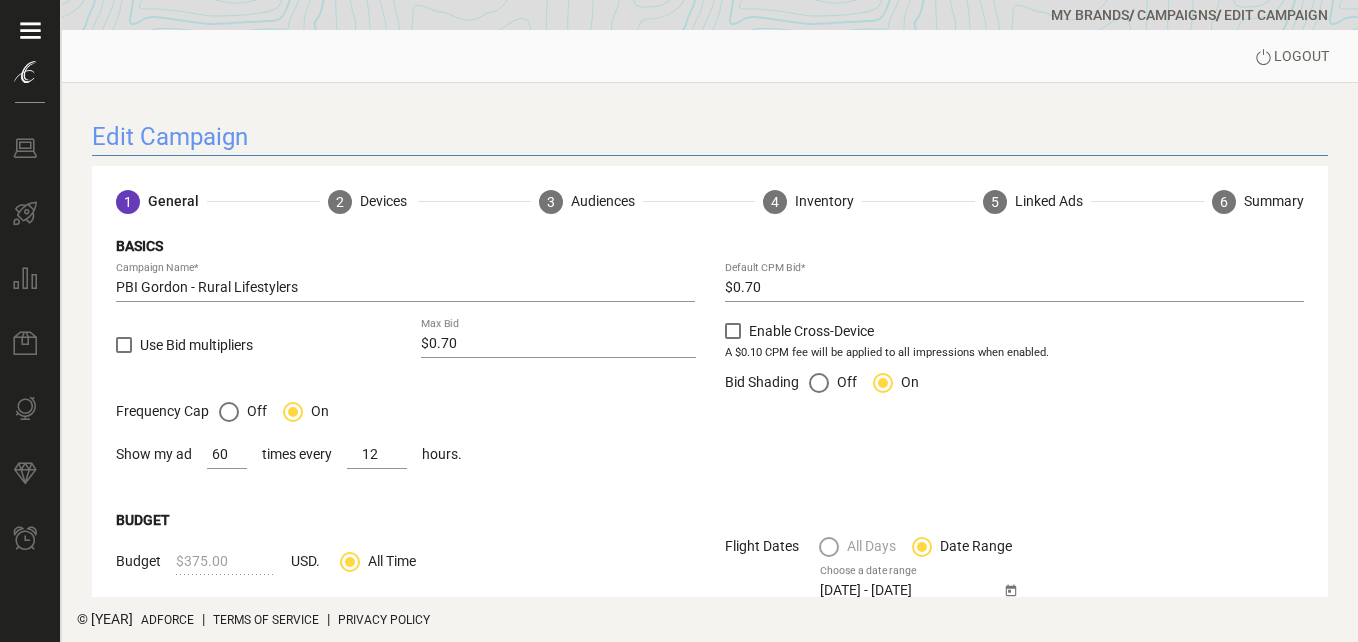 click on "Linked Ads" at bounding box center [1049, 201] 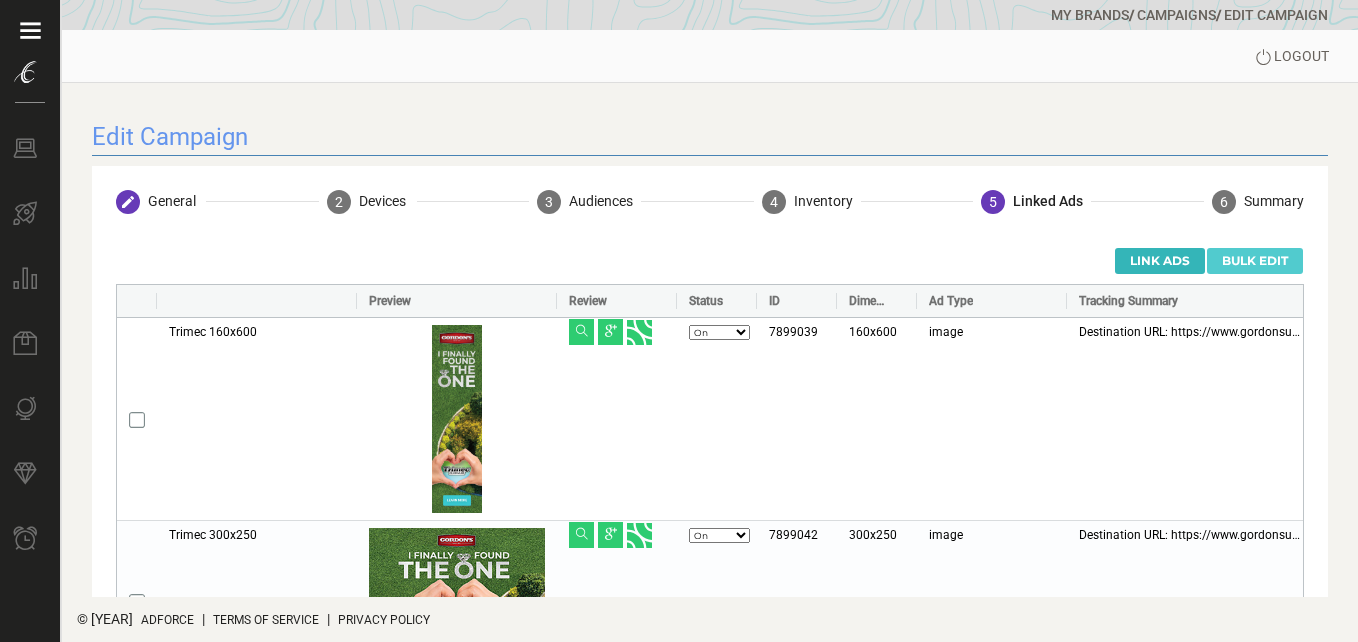 click on "Link Ads" at bounding box center (1160, 261) 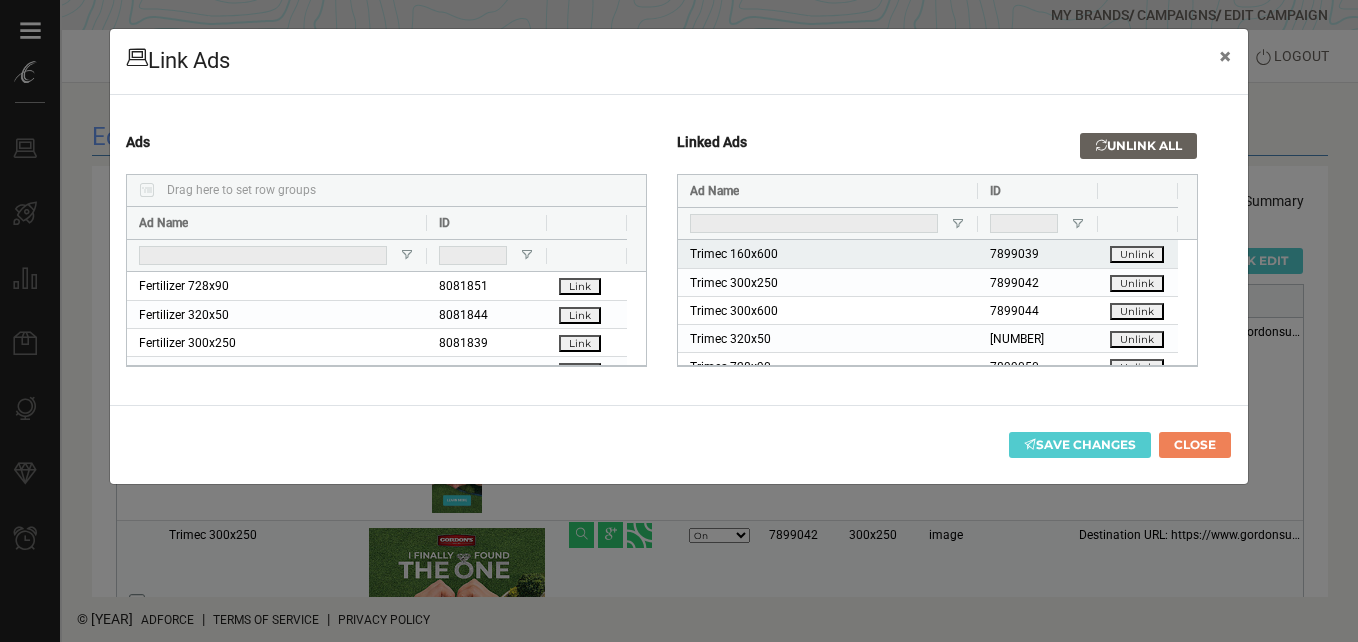 click on "Unlink" at bounding box center [1137, 254] 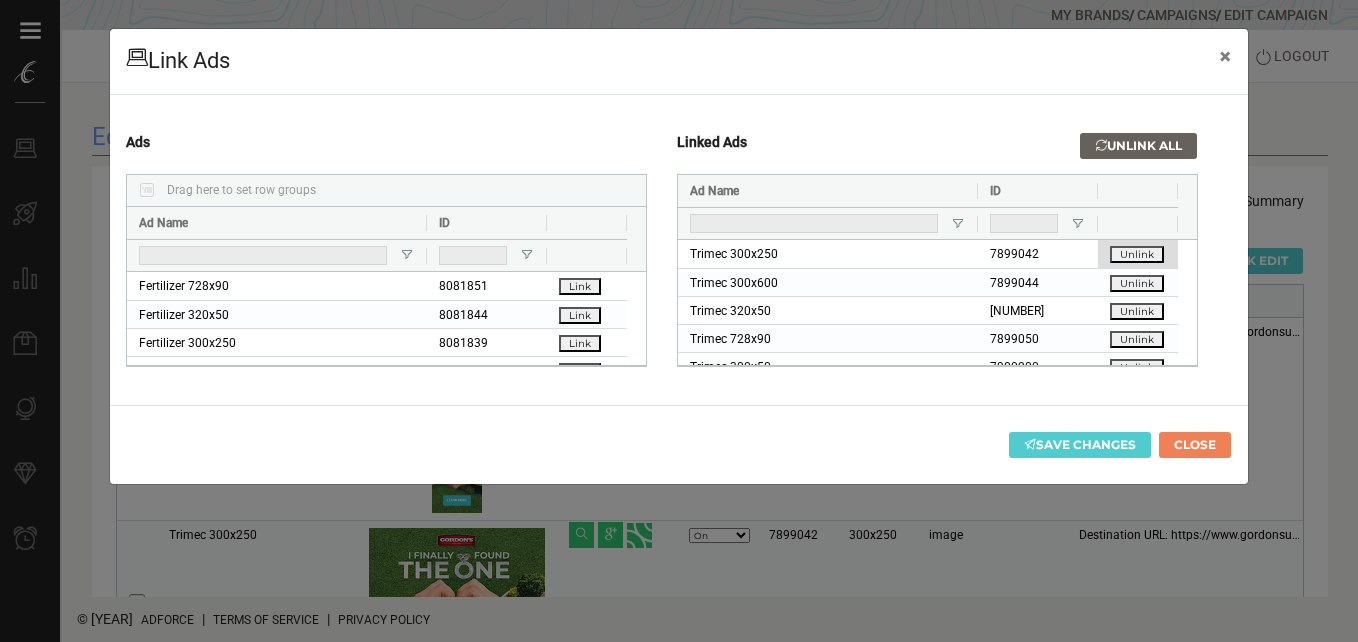 click on "7899039 Unlink Trimec 160x600 7899042 Unlink Trimec 300x250 7899044 Unlink Trimec 300x600 7899048 Unlink Trimec 320x50 7899050 Unlink Trimec 728x90 7900200 Unlink Trimec 300x50" at bounding box center [928, 310] 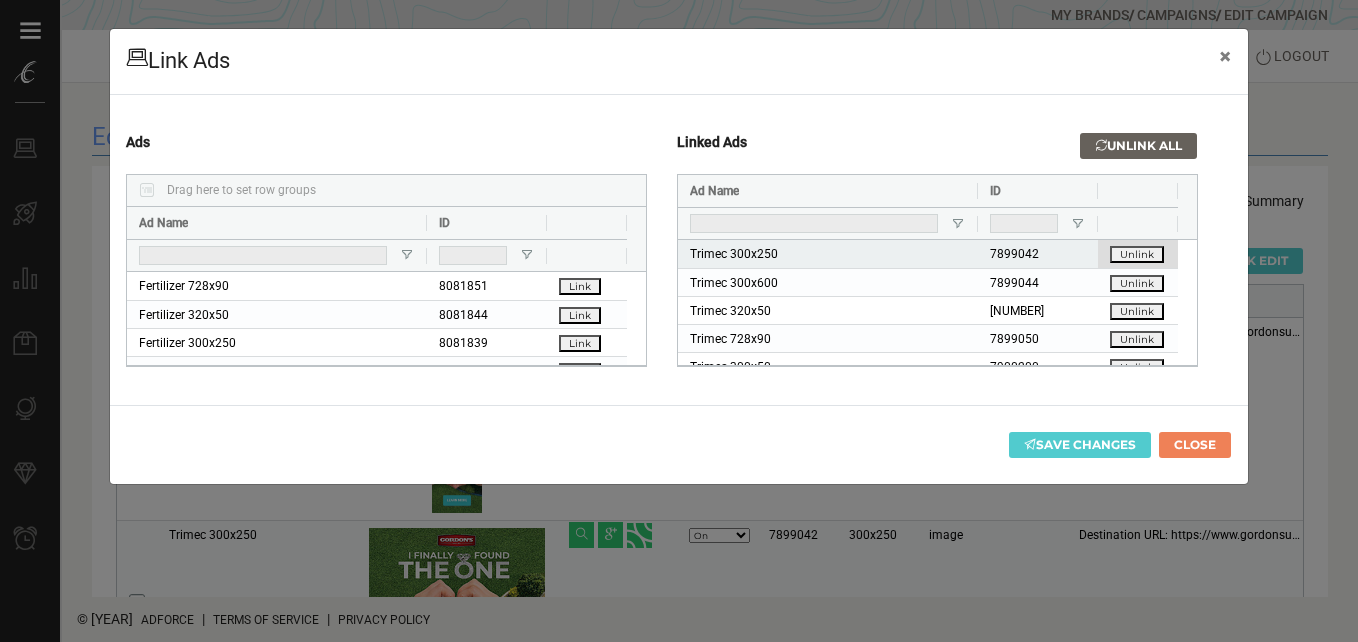 click on "Unlink" at bounding box center (1137, 254) 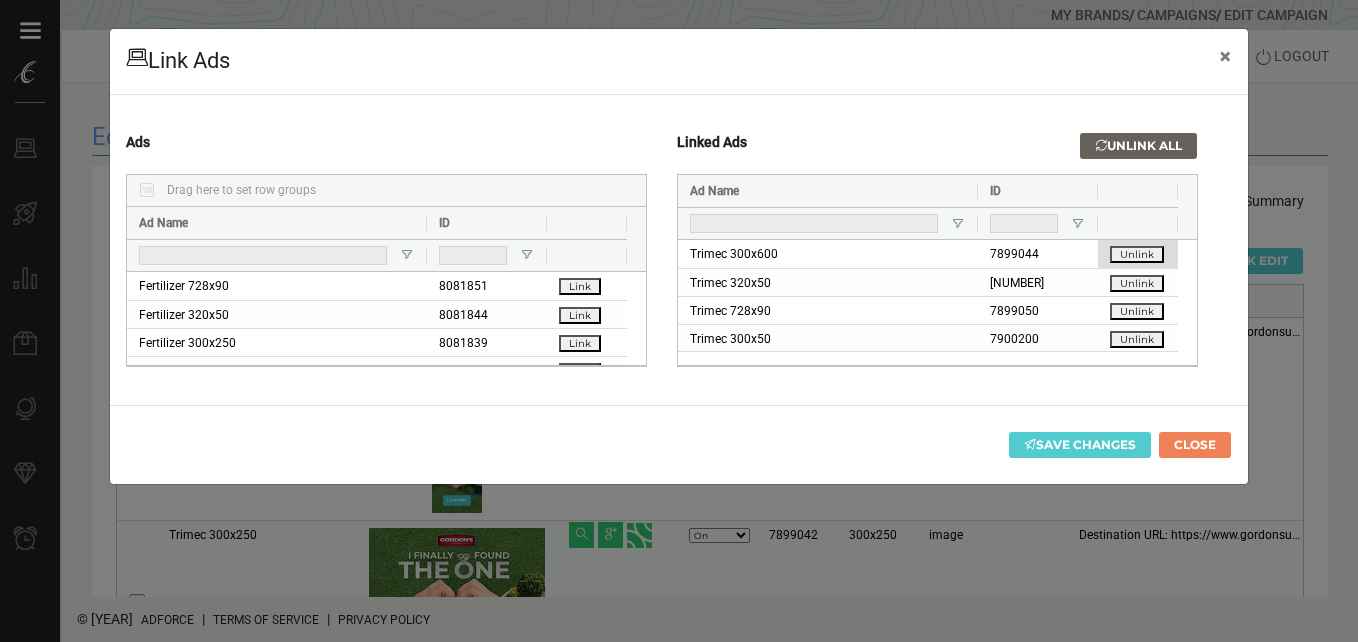 click on "7899042 Unlink Trimec 300x250 7899044 Unlink Trimec 300x600 7899048 Unlink Trimec 320x50 7899050 Unlink Trimec 728x90 7900200 Unlink Trimec 300x50" at bounding box center (928, 296) 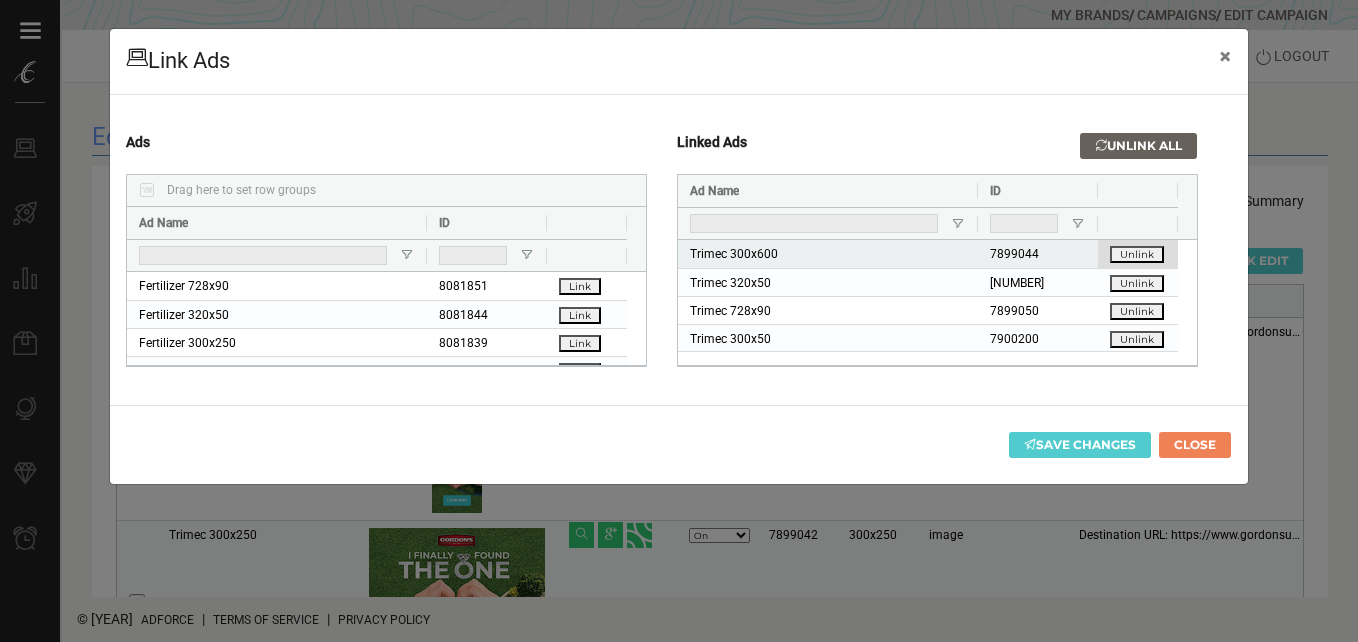 click on "Unlink" at bounding box center [1137, 254] 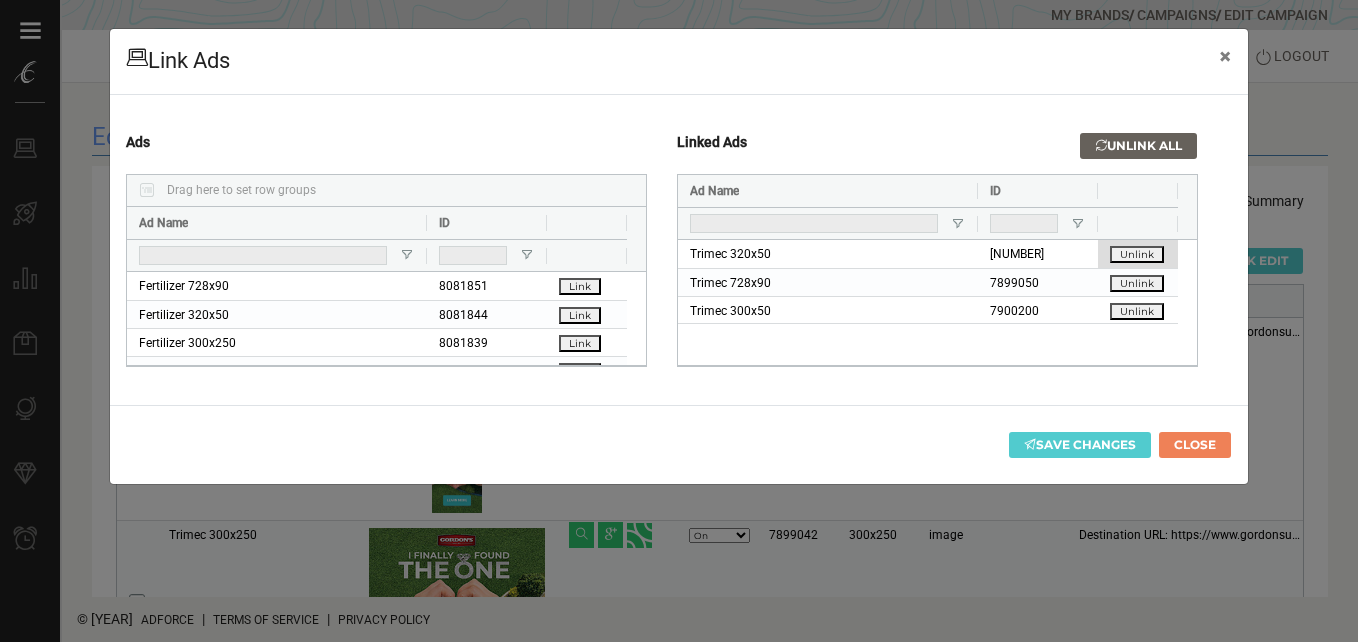 click on "7899044 Unlink Trimec 300x600 7899048 Unlink Trimec 320x50 7899050 Unlink Trimec 728x90 7900200 Unlink Trimec 300x50" at bounding box center [928, 282] 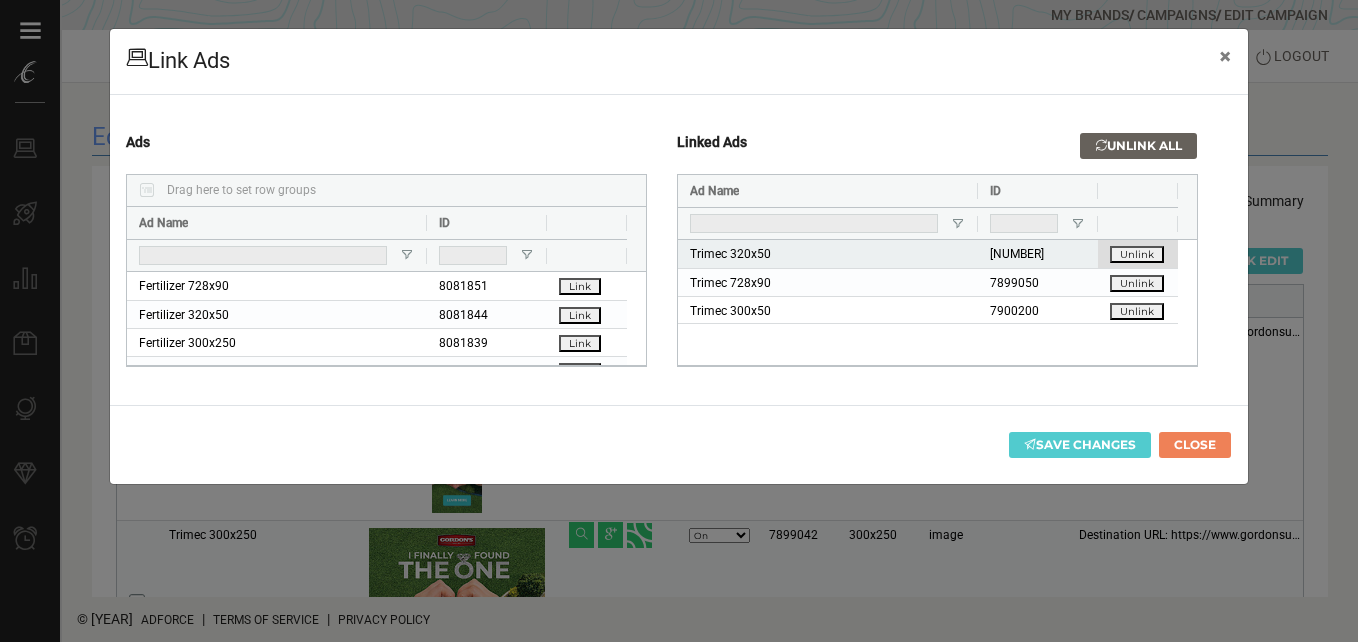 click on "Unlink" at bounding box center [1137, 254] 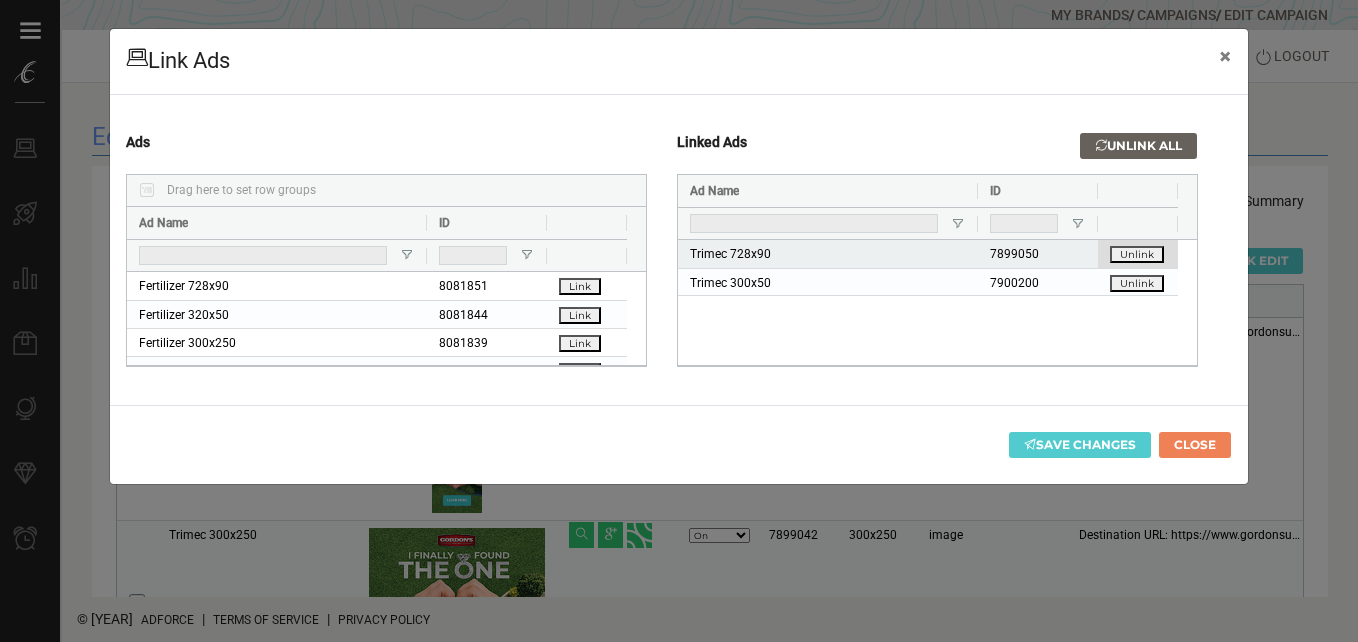 click on "Unlink" at bounding box center (1137, 254) 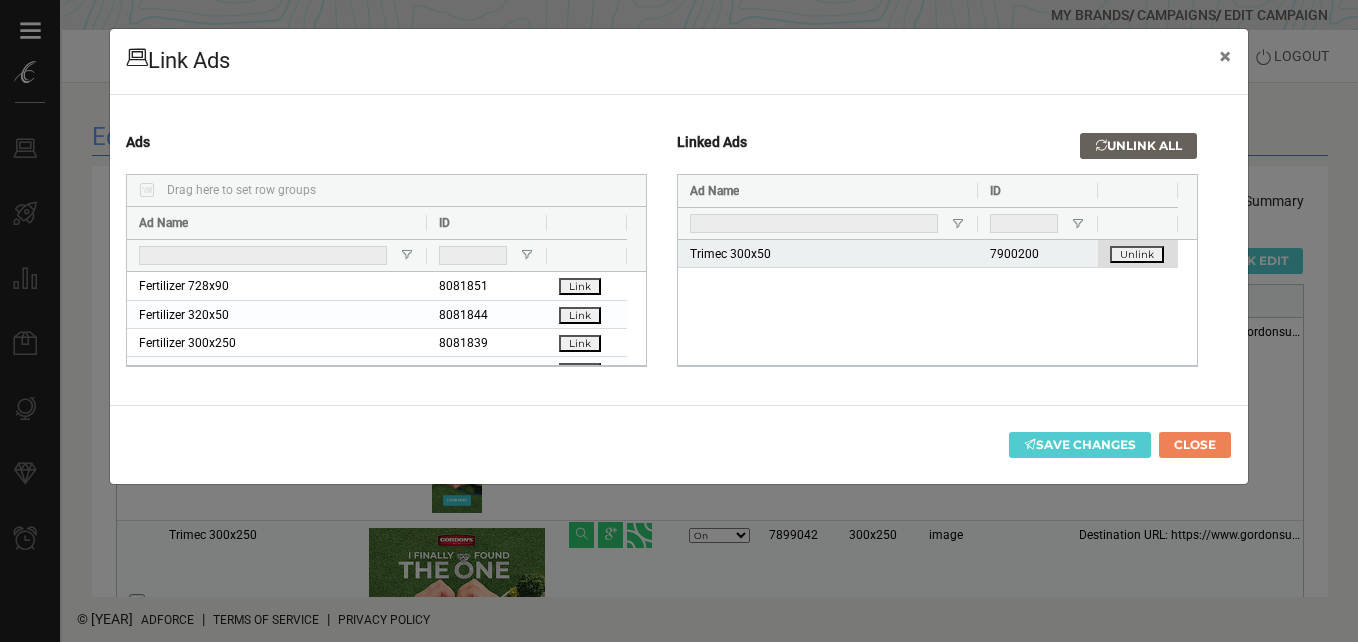 click on "Unlink" at bounding box center [1137, 254] 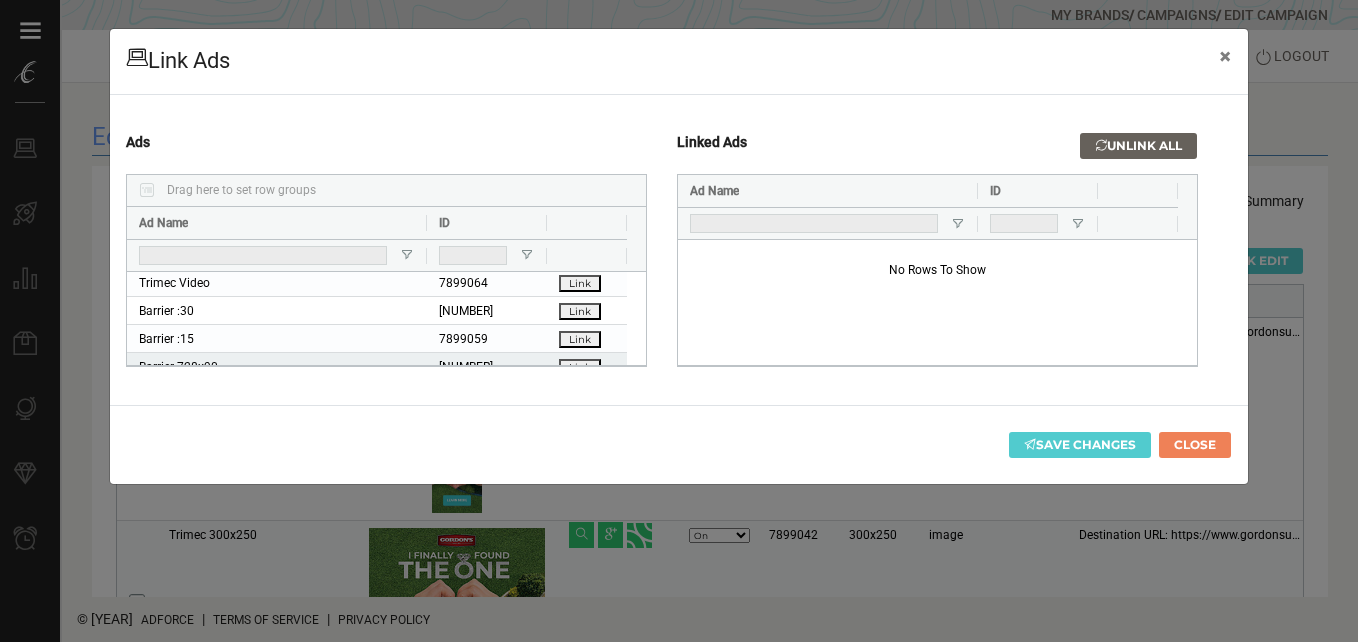 scroll, scrollTop: 400, scrollLeft: 0, axis: vertical 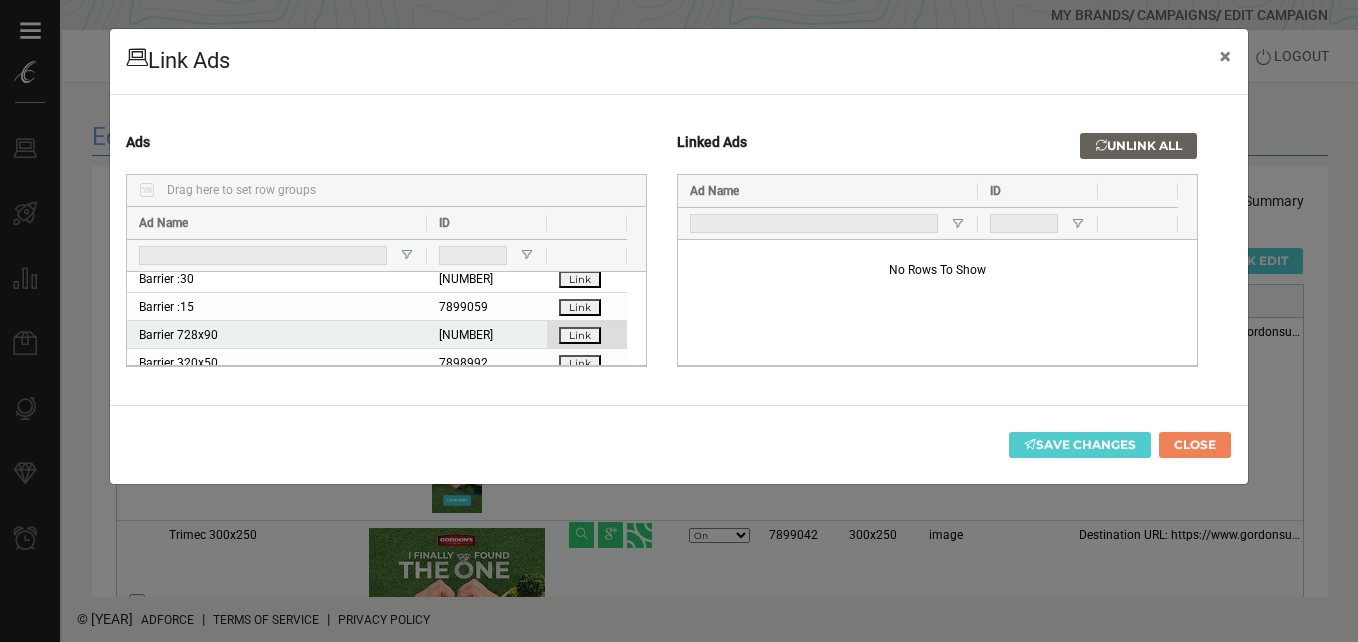 click on "Link" at bounding box center [580, 335] 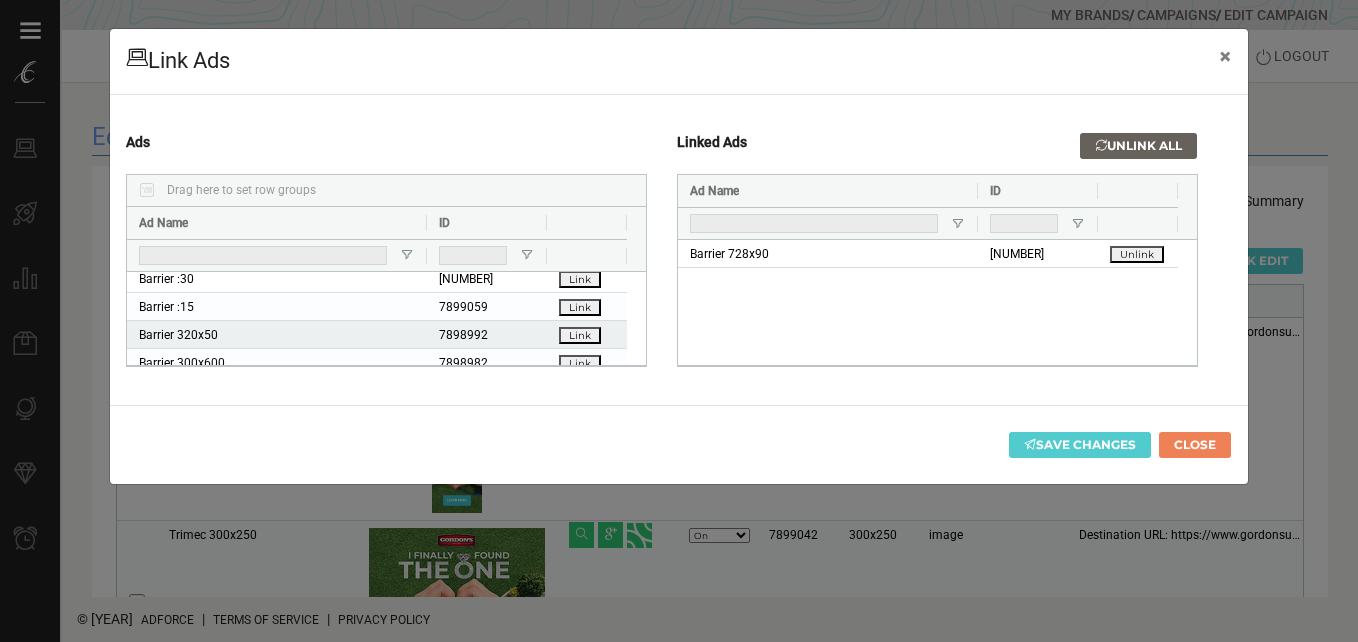 click on "Link" at bounding box center (580, 335) 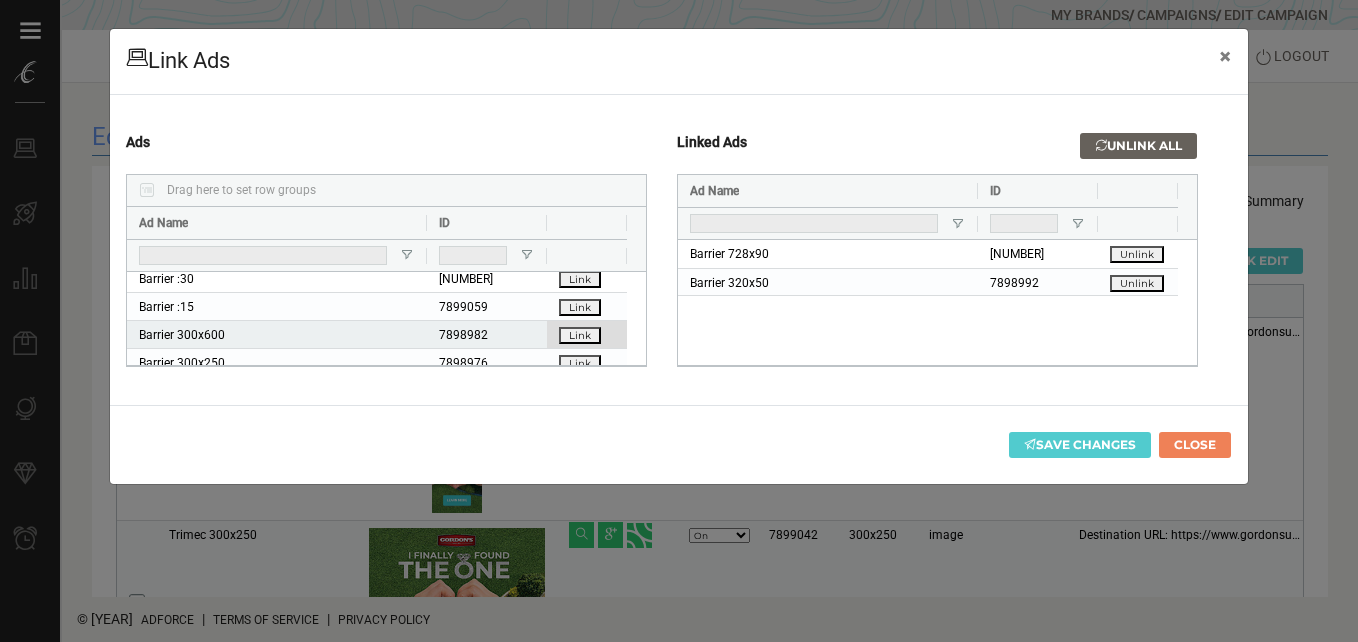 click on "Link" at bounding box center (580, 335) 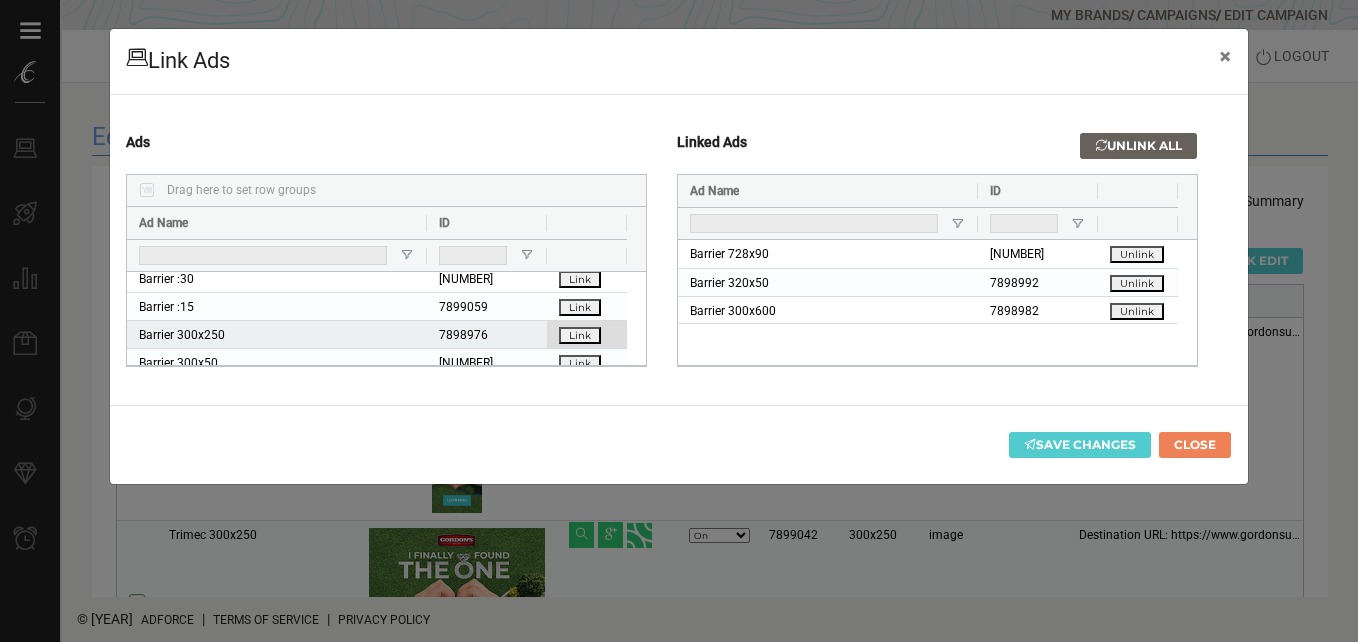 click on "Link" at bounding box center [580, 335] 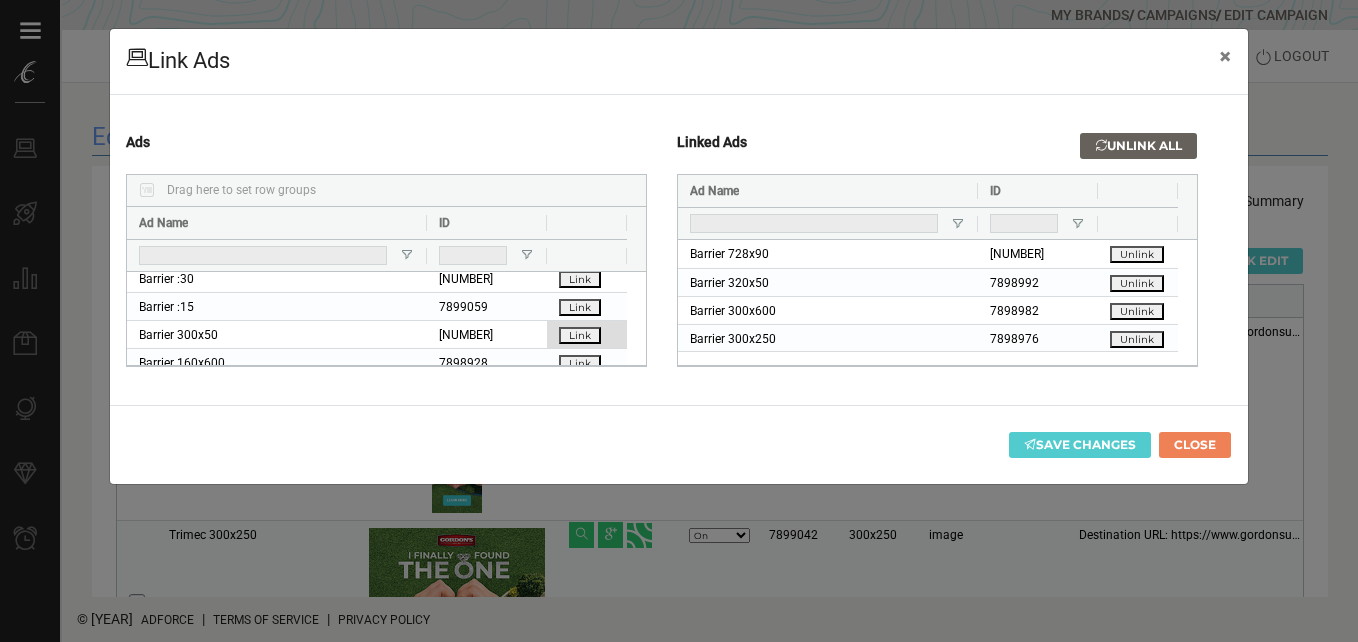 click on "Link" at bounding box center [580, 335] 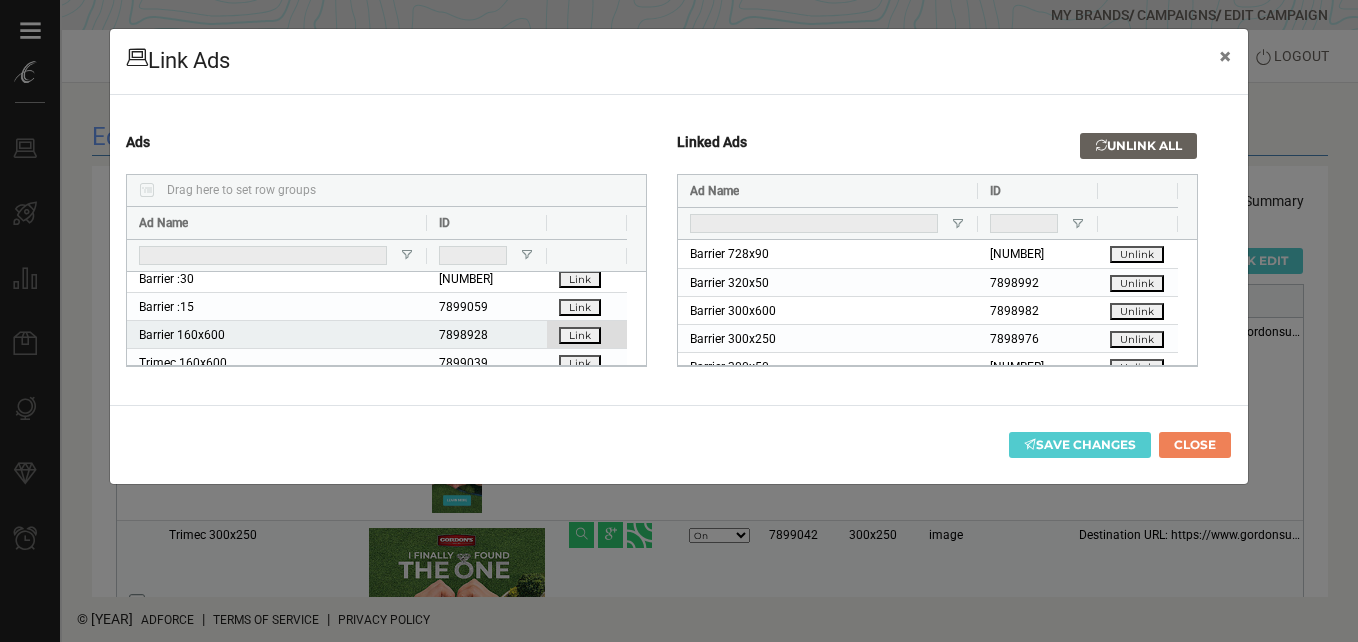 click on "Link" at bounding box center (580, 335) 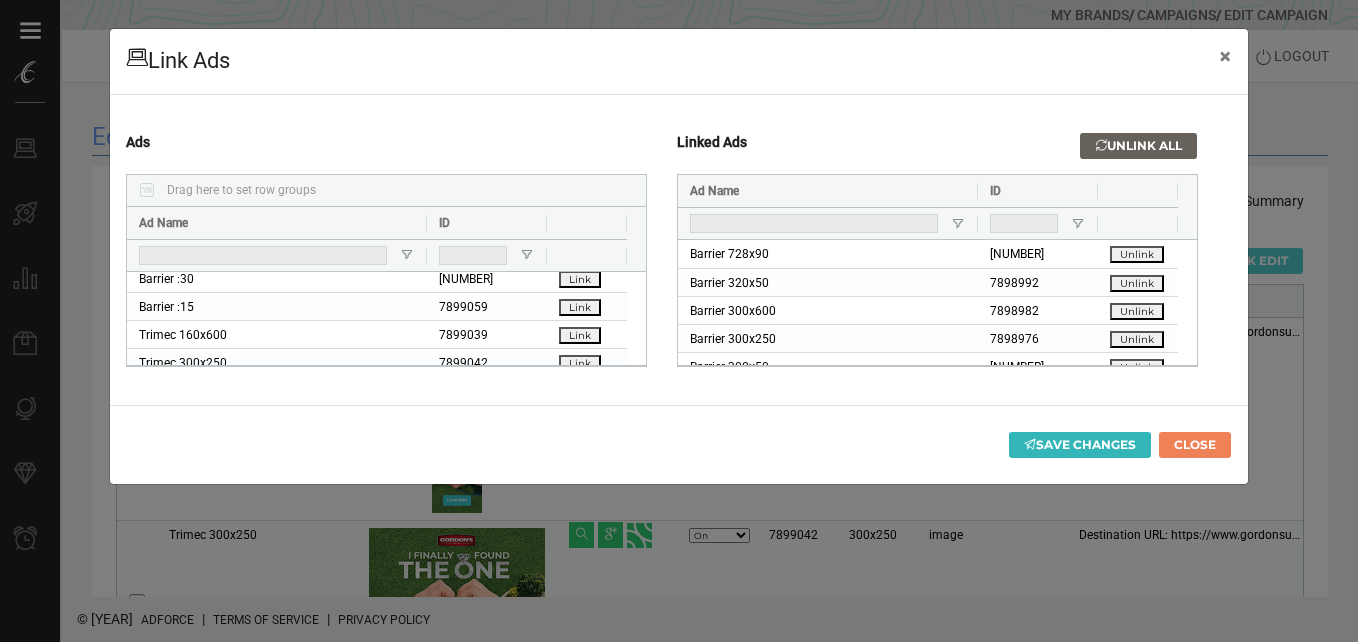 click on "Save Changes" at bounding box center [1080, 445] 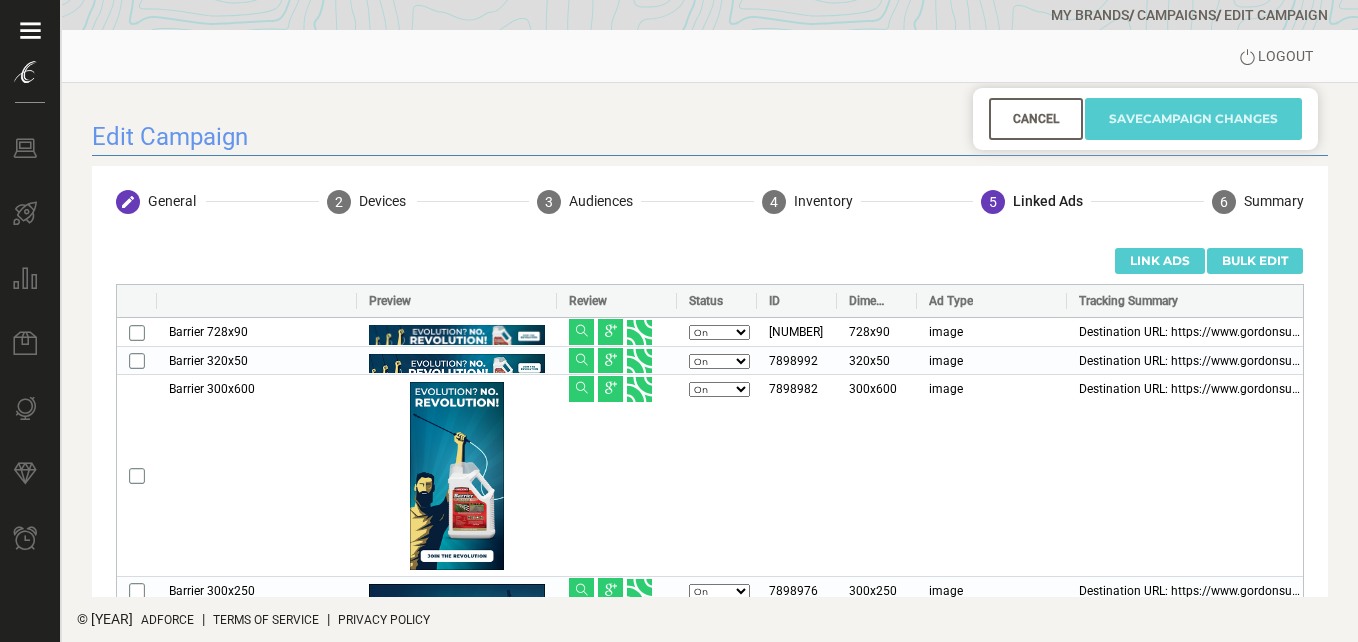 click on "Save  Campaign Changes" at bounding box center (1193, 119) 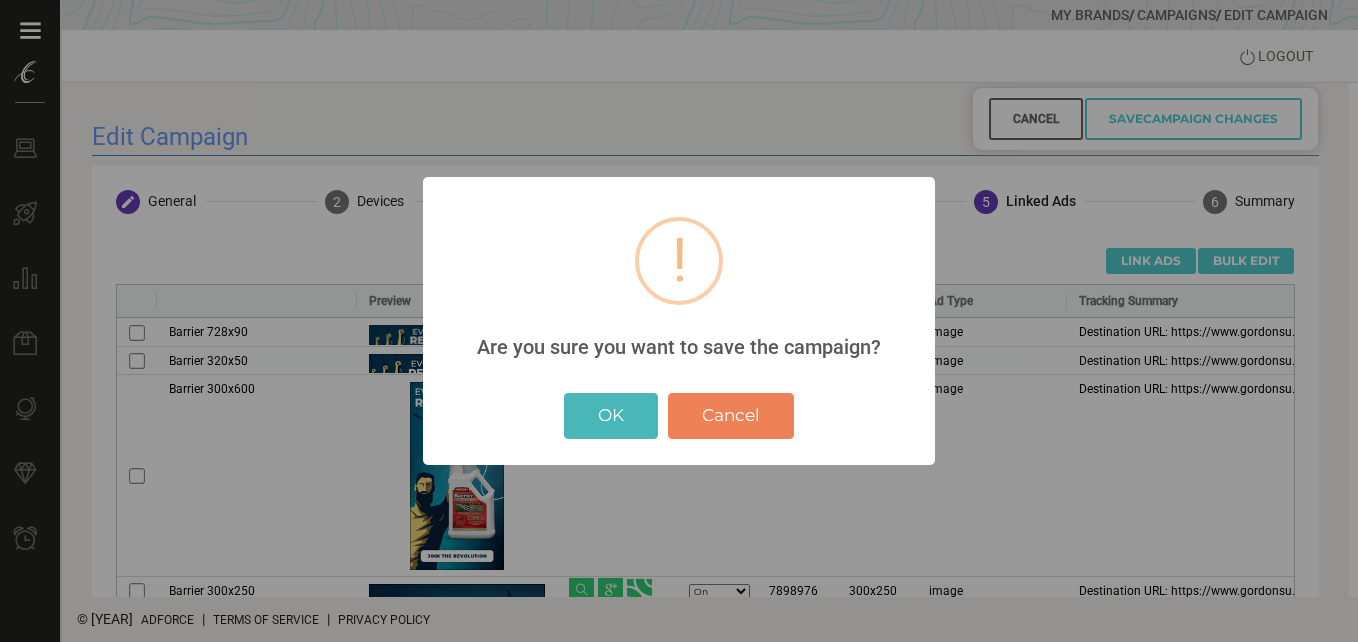 click on "OK" at bounding box center [611, 416] 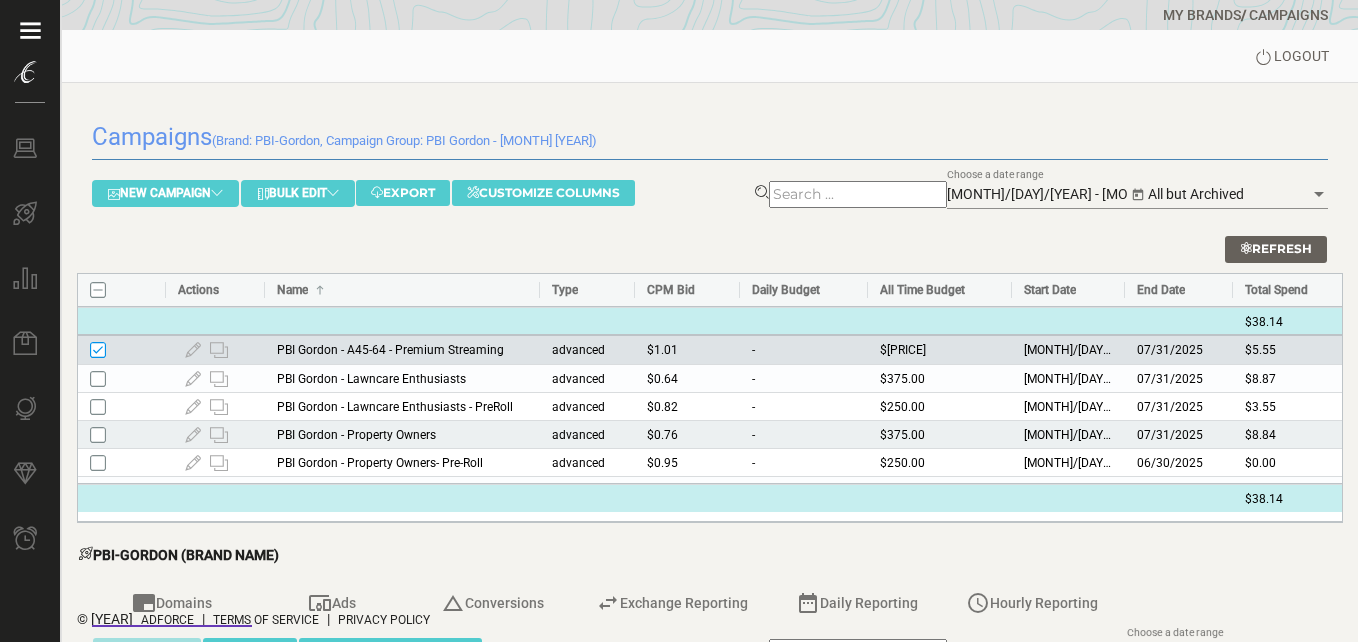 scroll, scrollTop: 49, scrollLeft: 0, axis: vertical 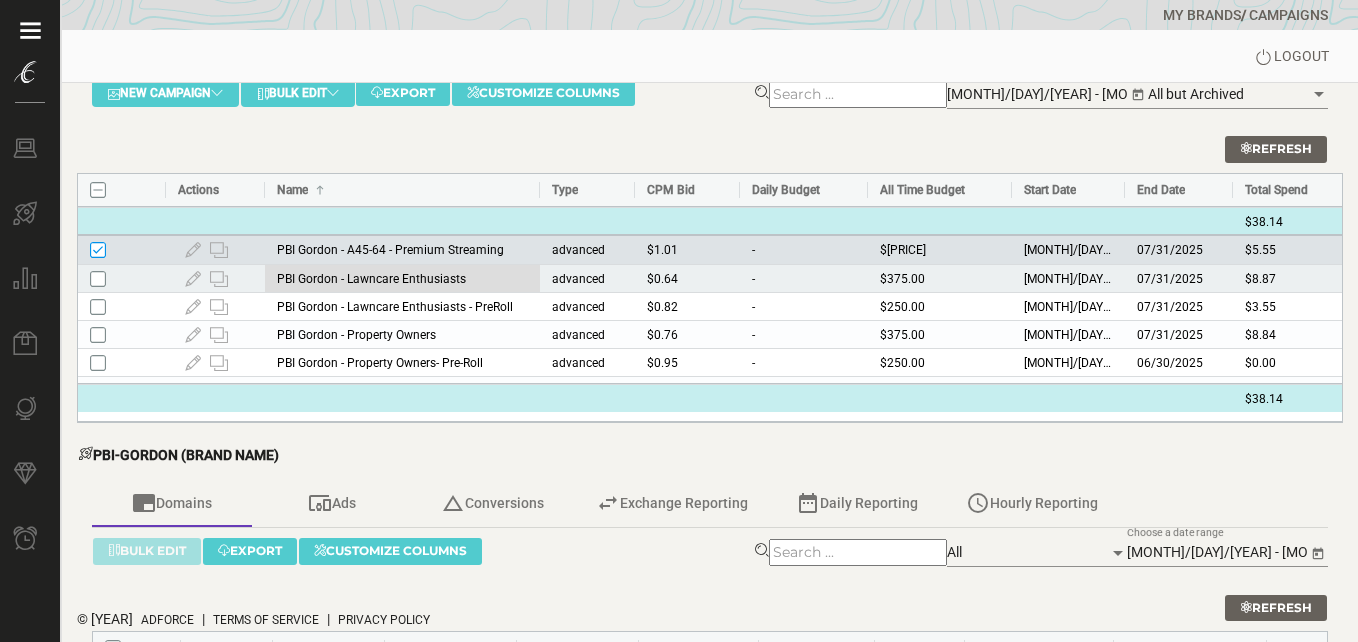 click on "PBI Gordon - Lawncare Enthusiasts" at bounding box center (402, 278) 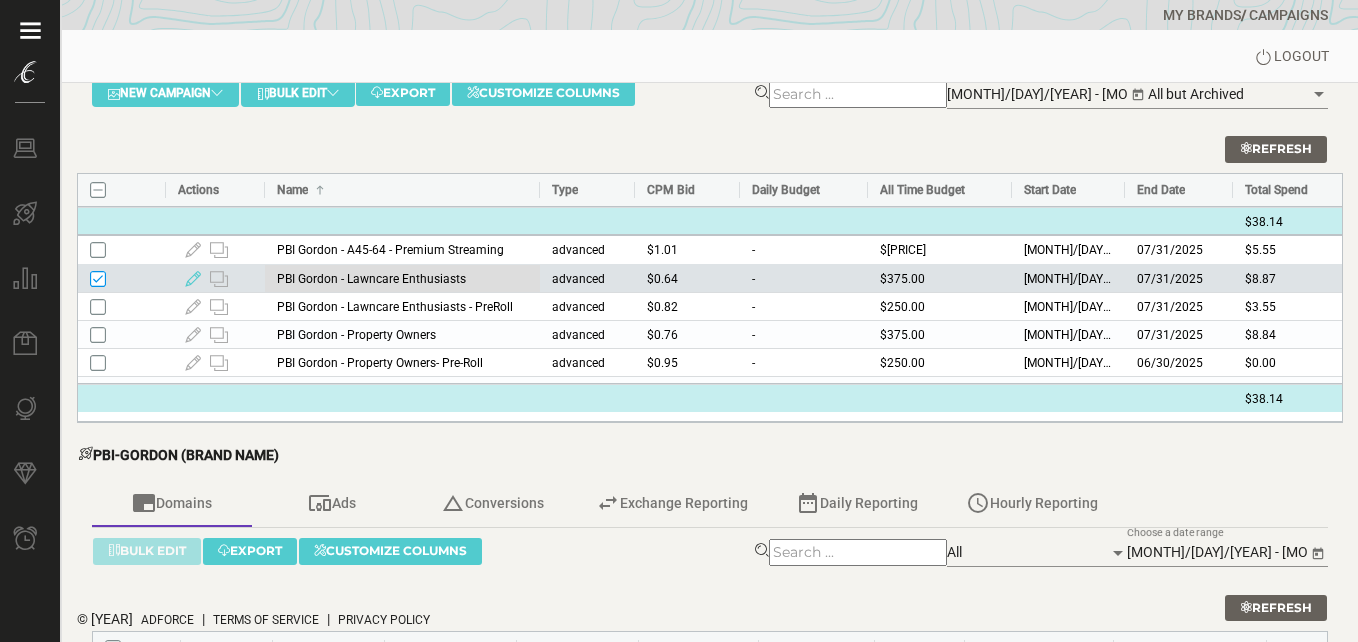 click at bounding box center [193, 279] 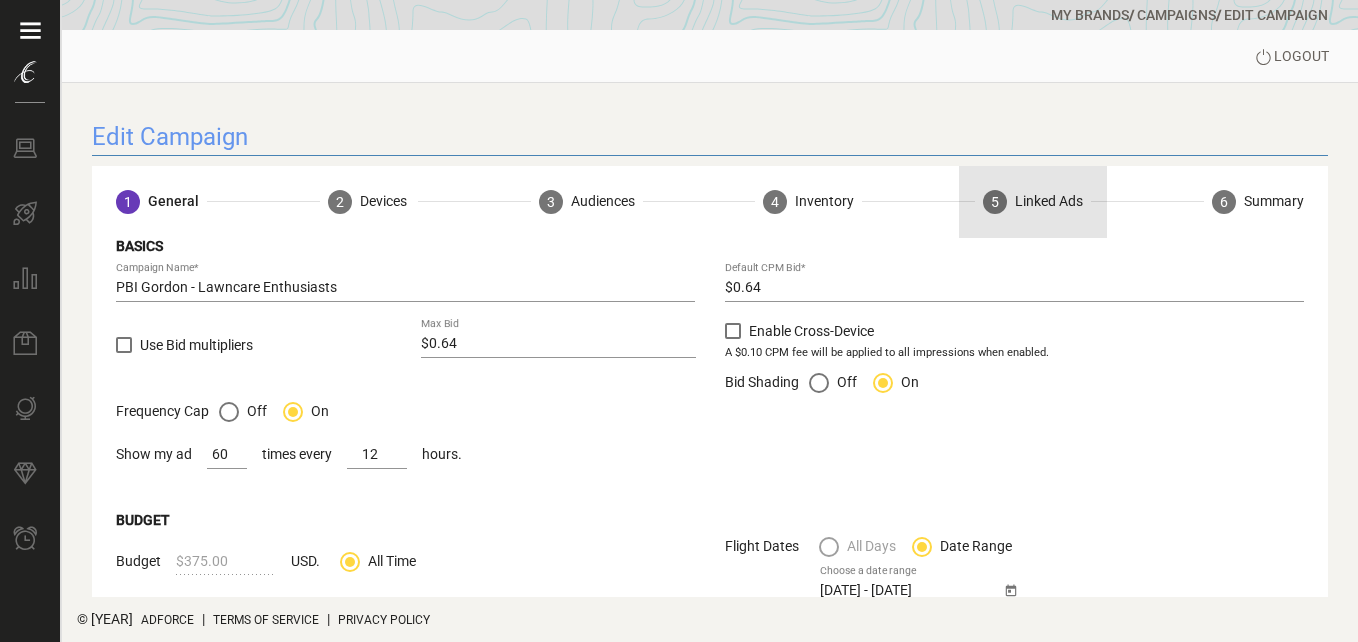 click on "Linked Ads" at bounding box center [1049, 201] 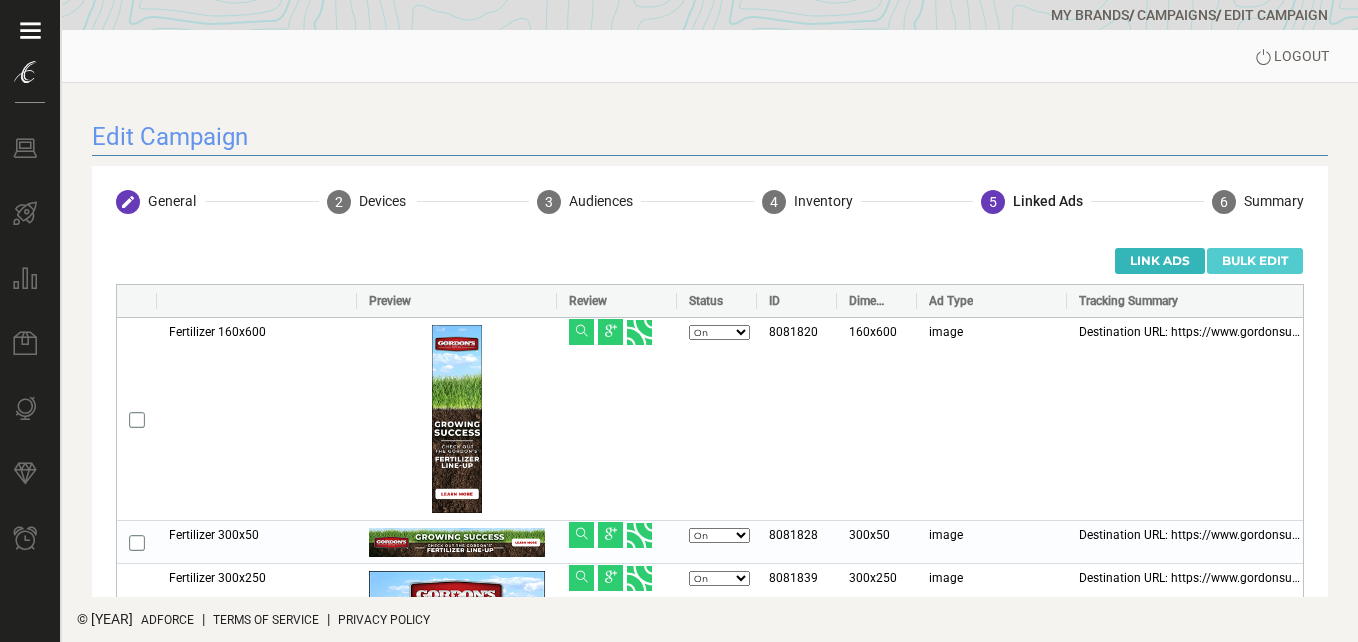 click on "Link Ads" at bounding box center [1160, 261] 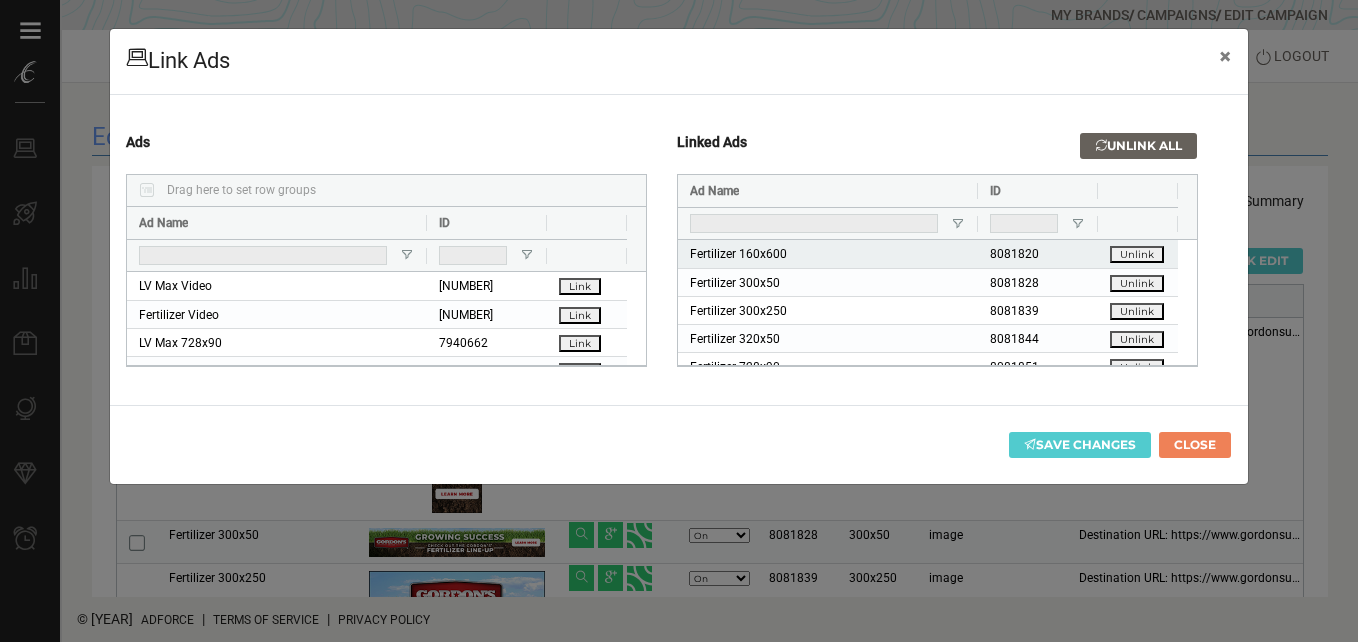 click on "Unlink" at bounding box center (1137, 254) 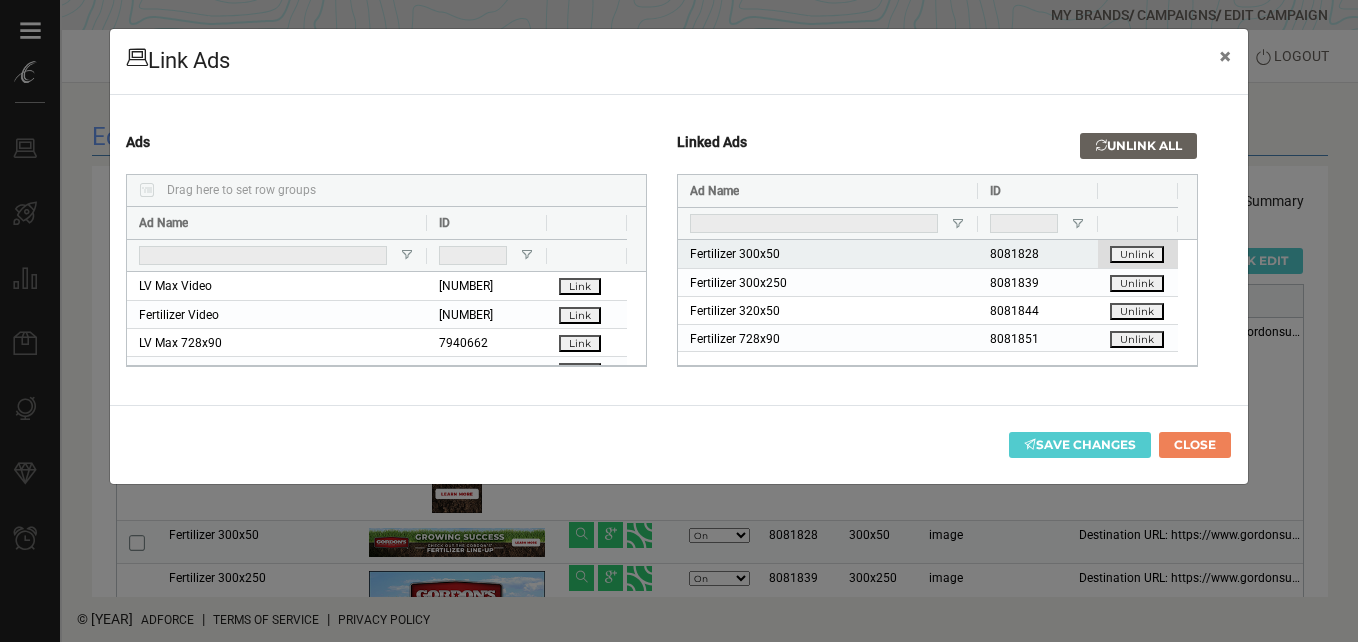 click on "Unlink" at bounding box center (1137, 254) 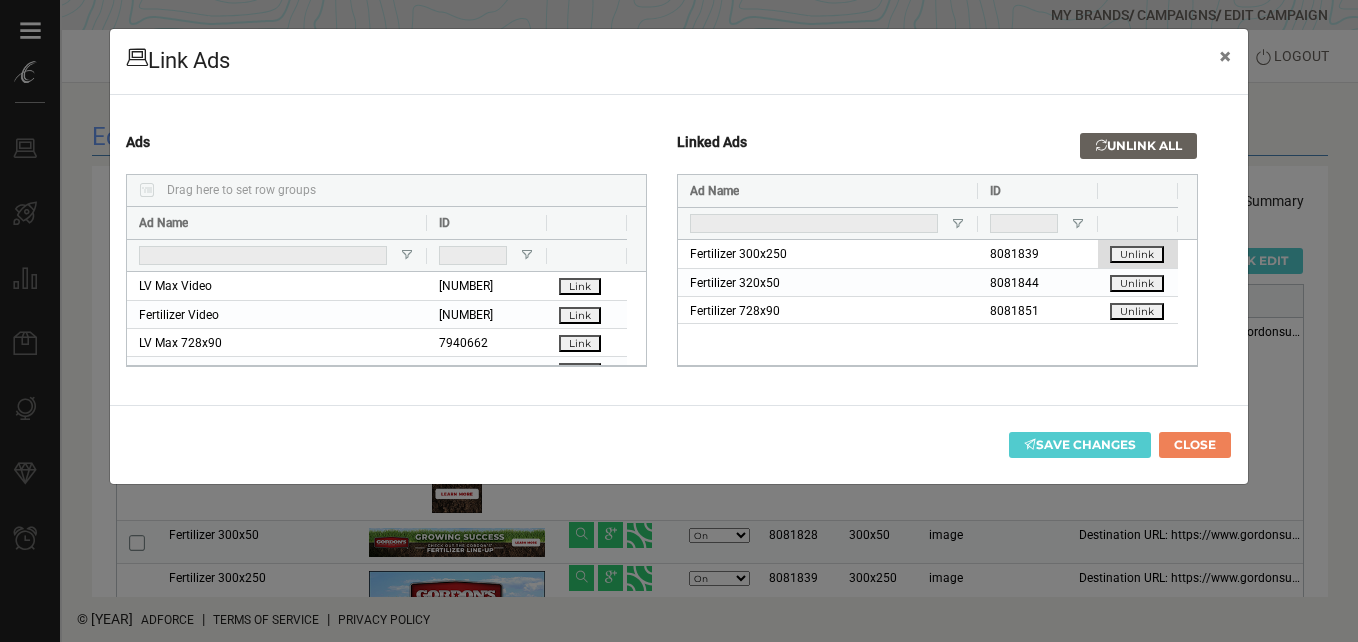 click on "Unlink" at bounding box center (1137, 254) 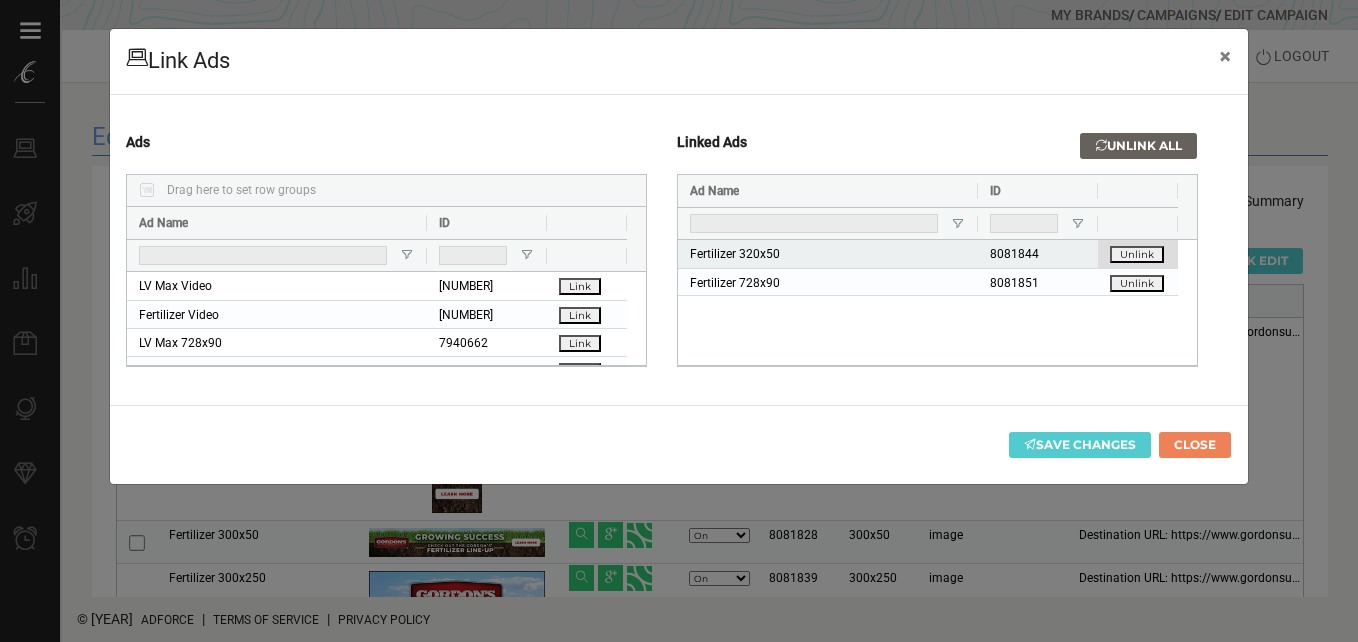 click on "Unlink" at bounding box center (1137, 254) 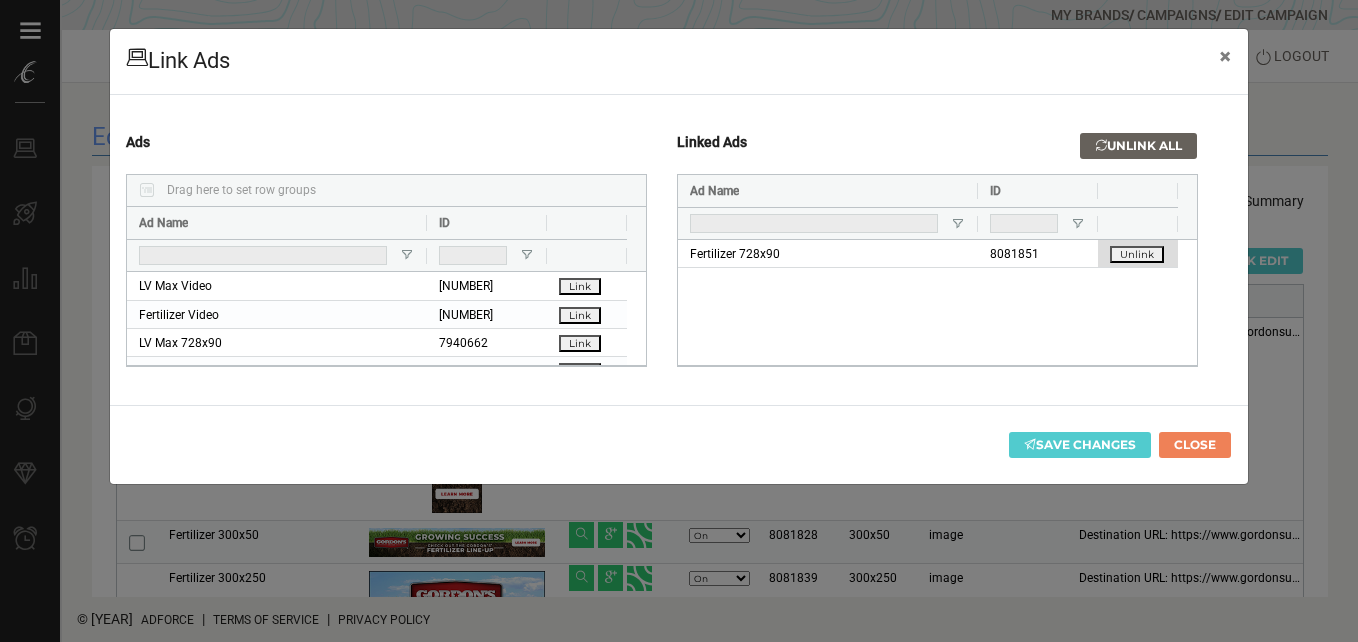 click on "Unlink" at bounding box center [1137, 254] 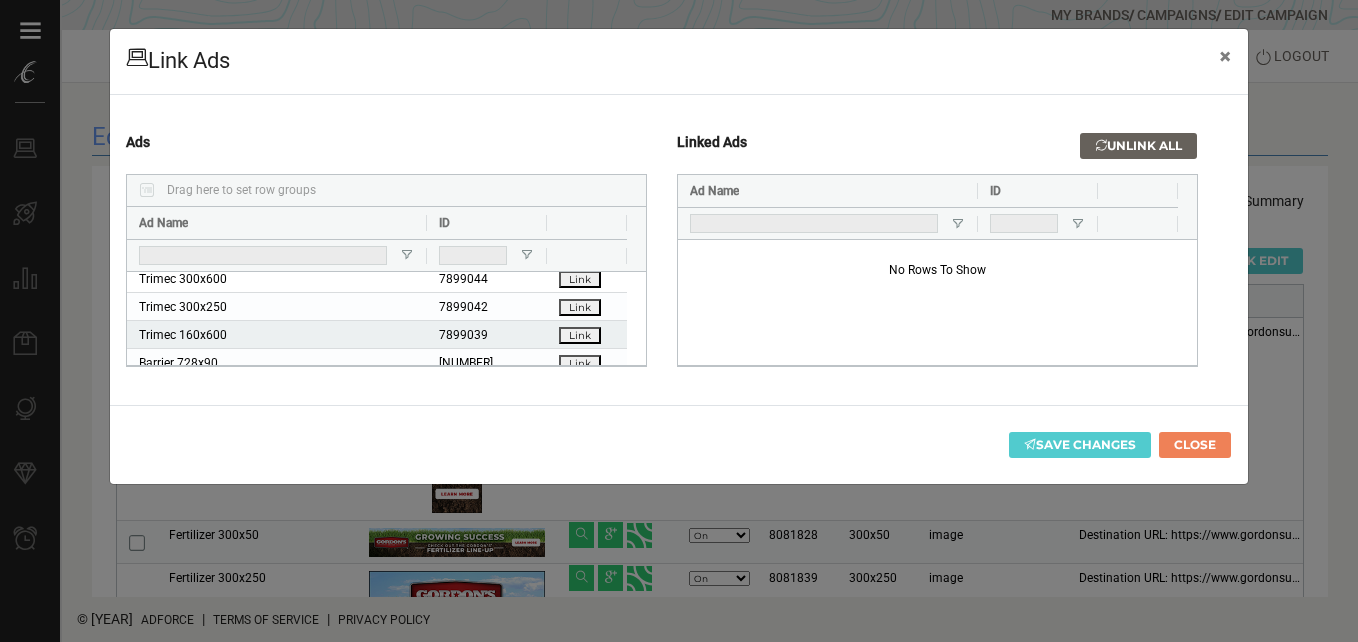 scroll, scrollTop: 300, scrollLeft: 0, axis: vertical 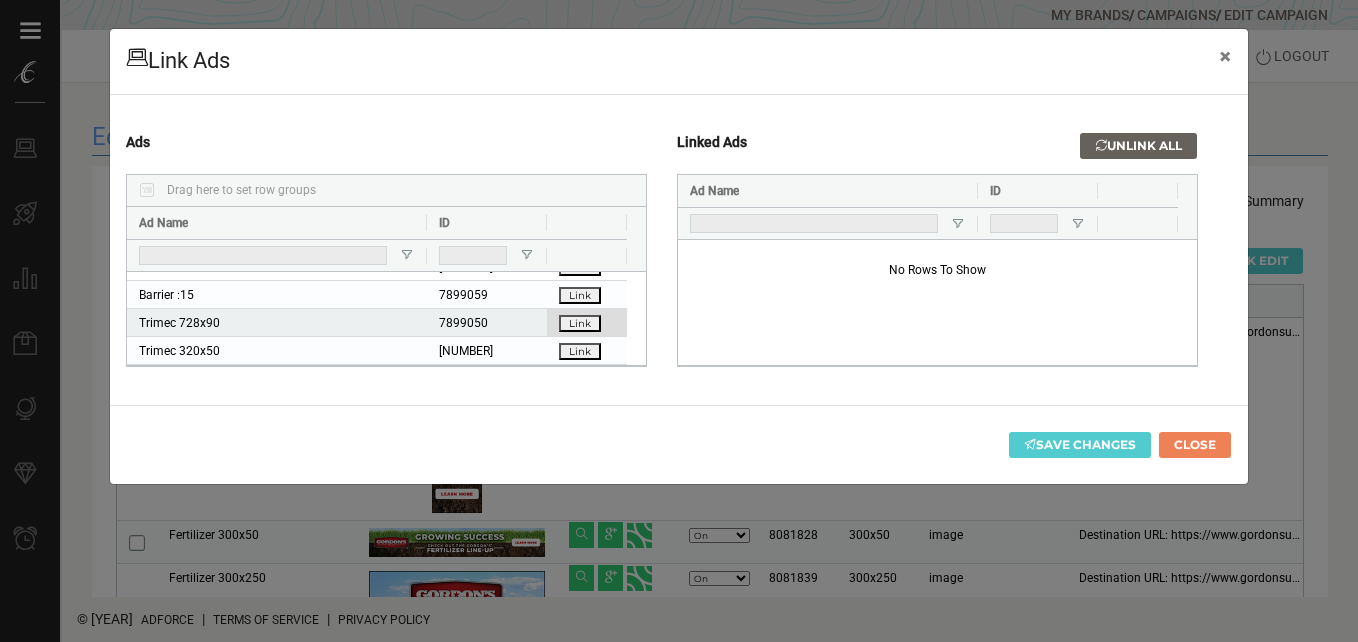 click on "Link" at bounding box center [580, 323] 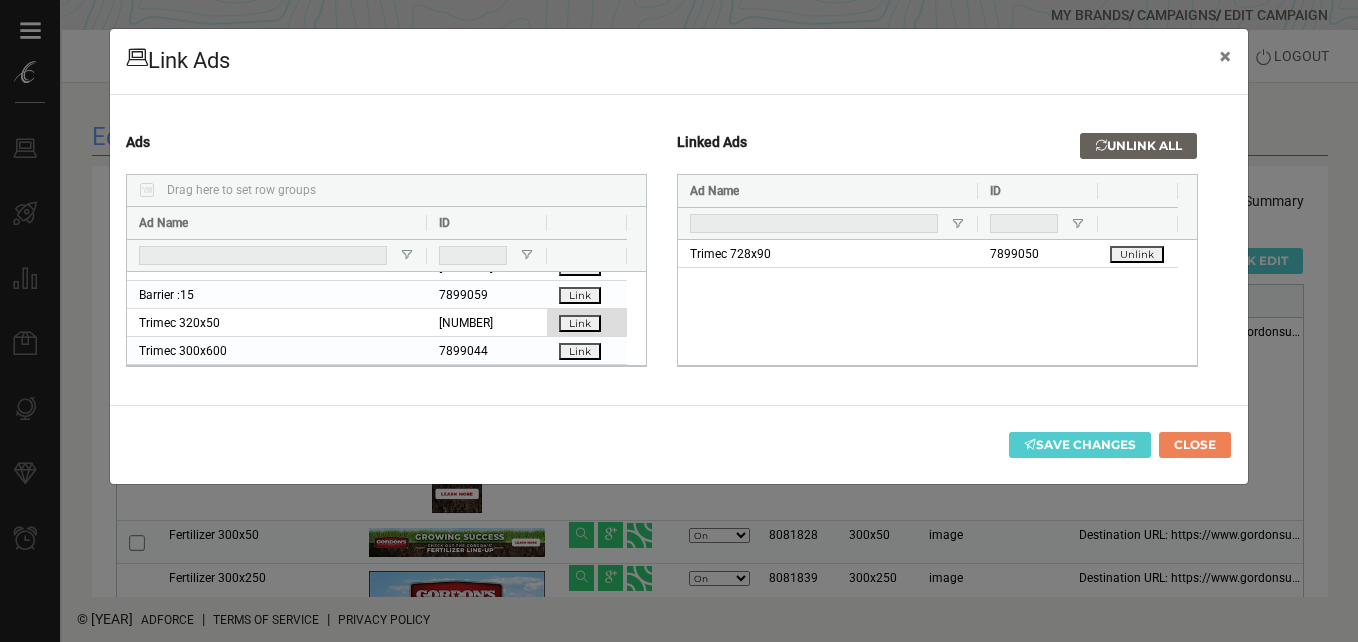 click on "Link" at bounding box center (580, 323) 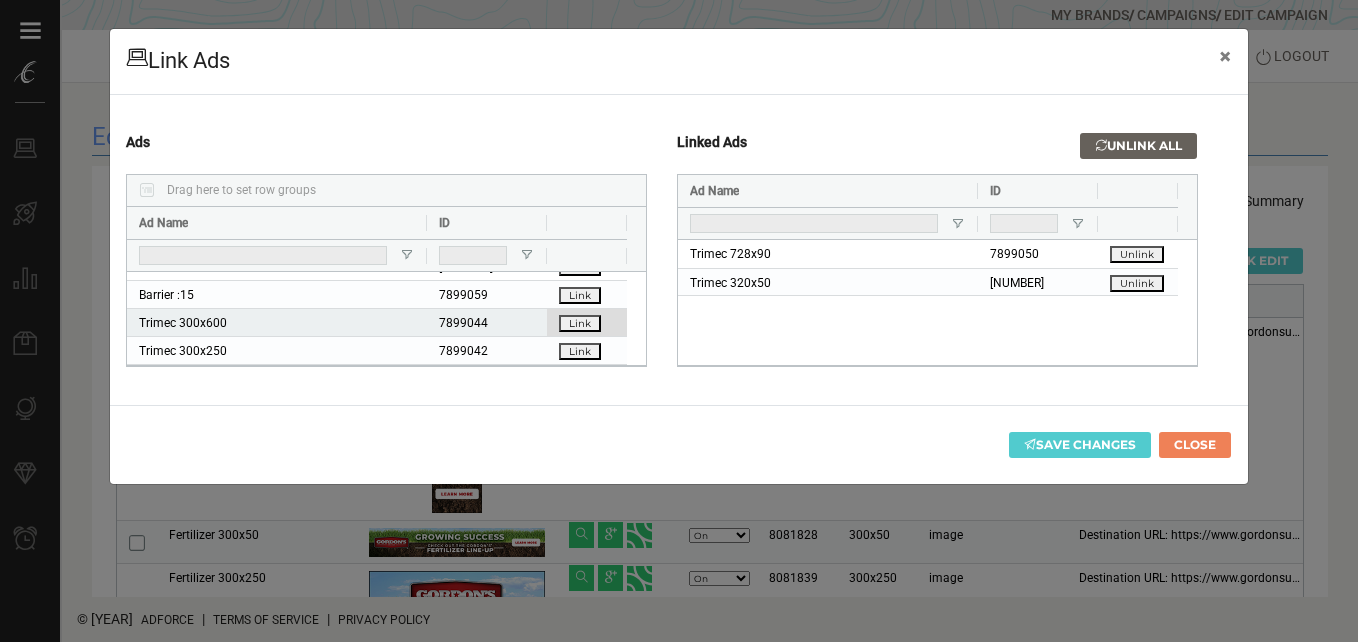 click on "Link" at bounding box center [580, 323] 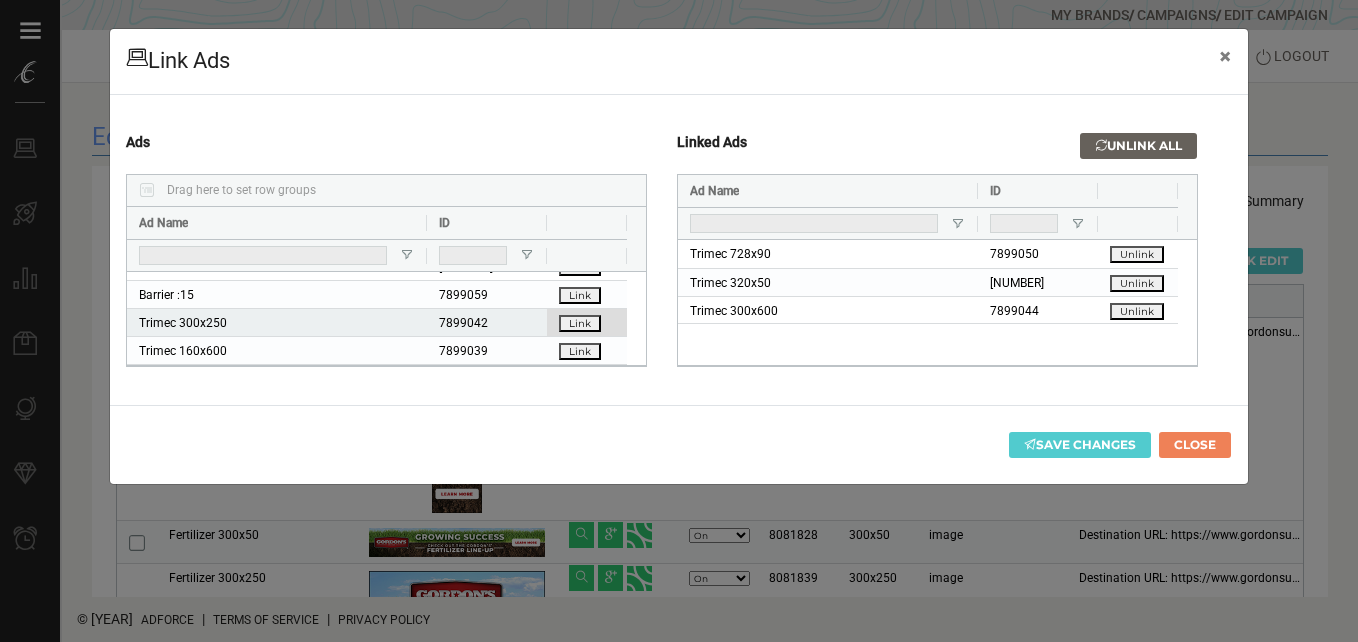 click on "Link" at bounding box center [580, 323] 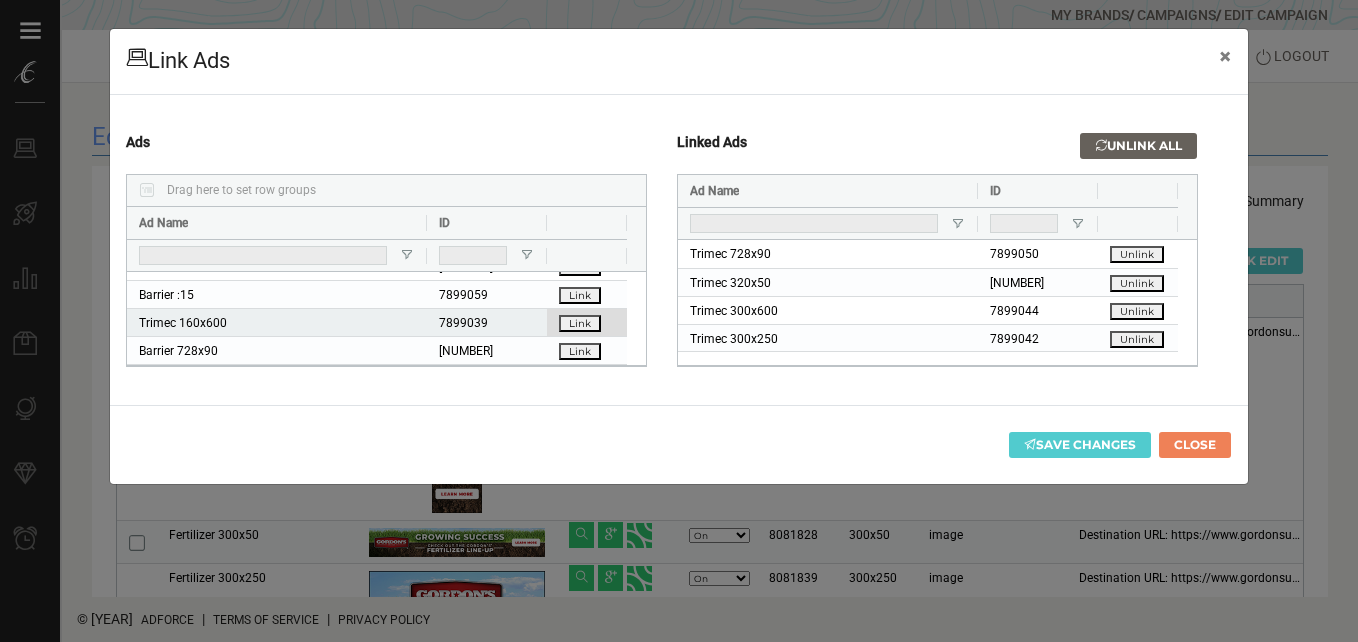 click on "Link" at bounding box center (580, 323) 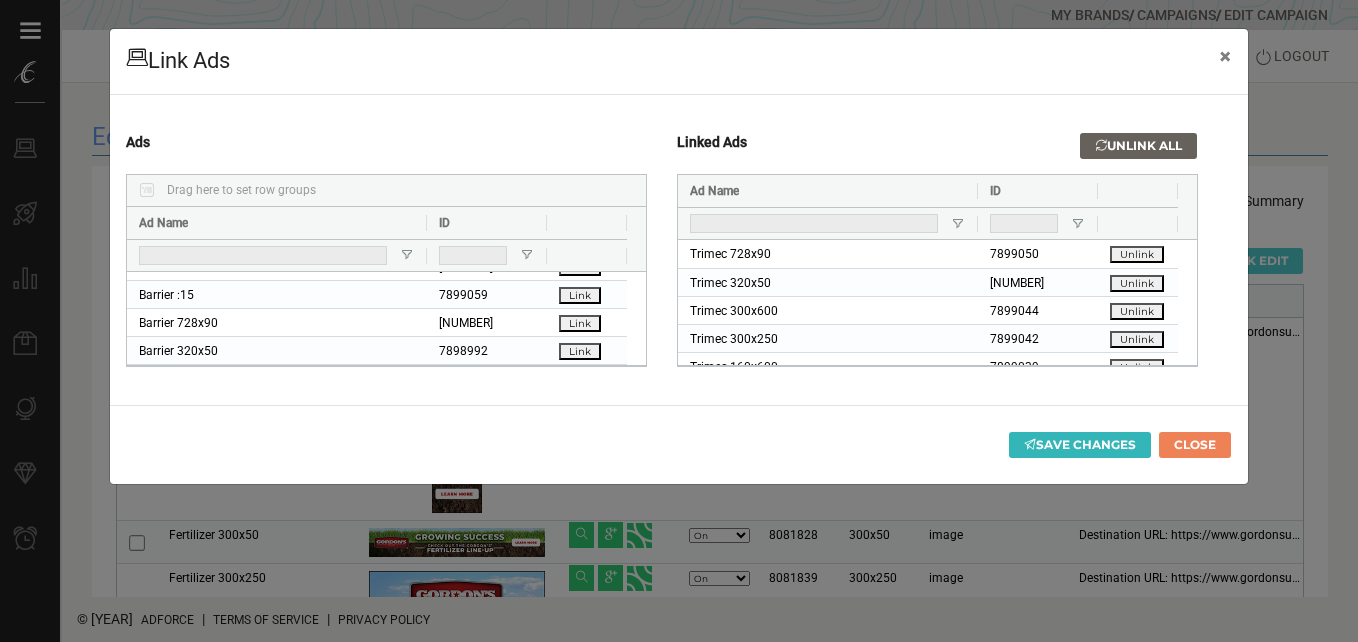 click on "Save Changes" at bounding box center [1080, 445] 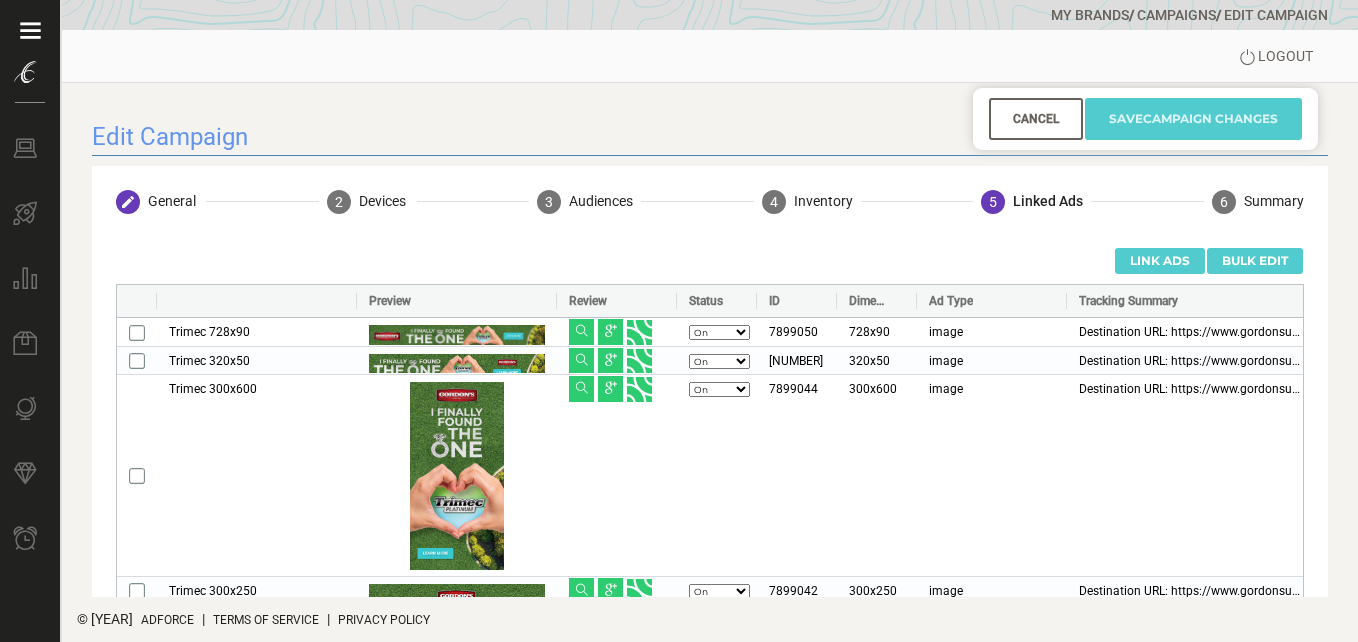 click on "Save  Campaign Changes" at bounding box center (1193, 119) 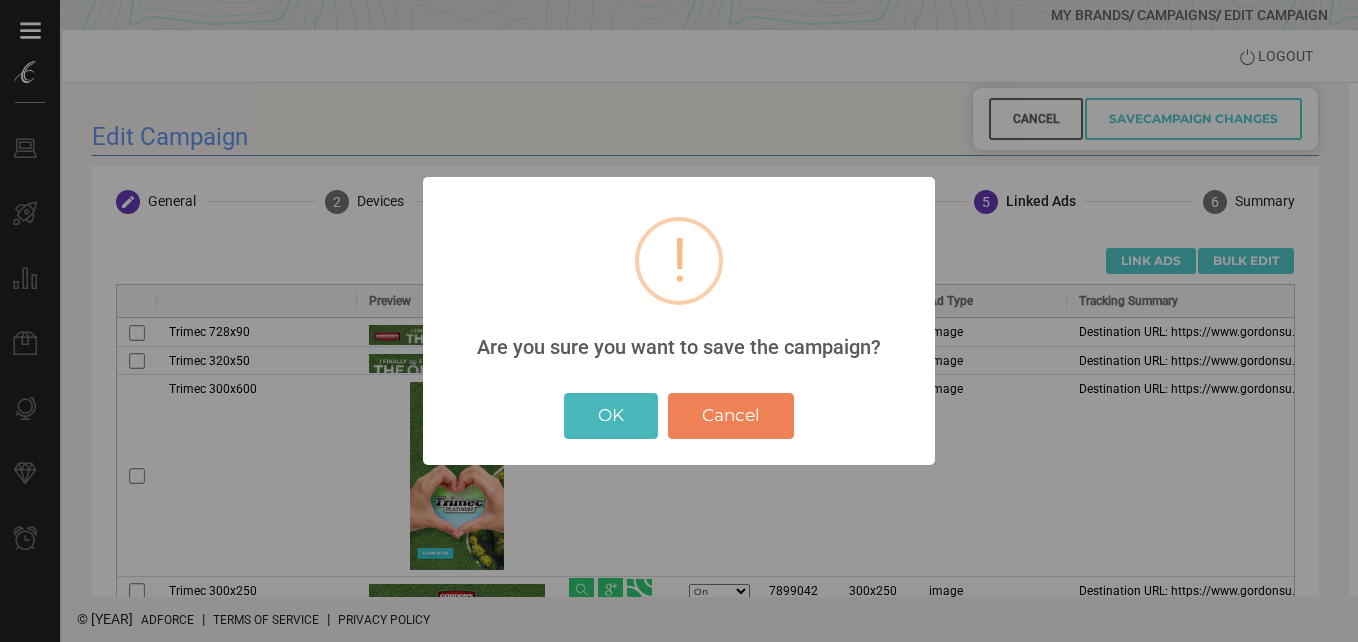 click on "OK" at bounding box center (611, 416) 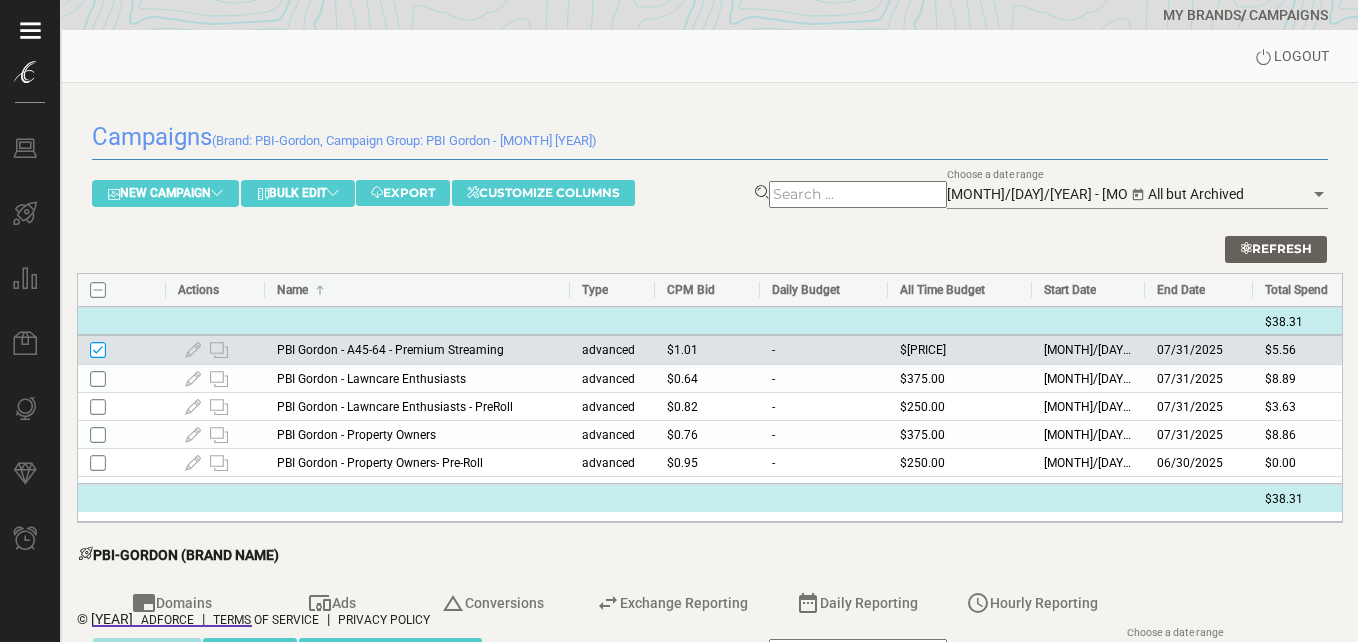 drag, startPoint x: 375, startPoint y: 289, endPoint x: 568, endPoint y: 318, distance: 195.1666 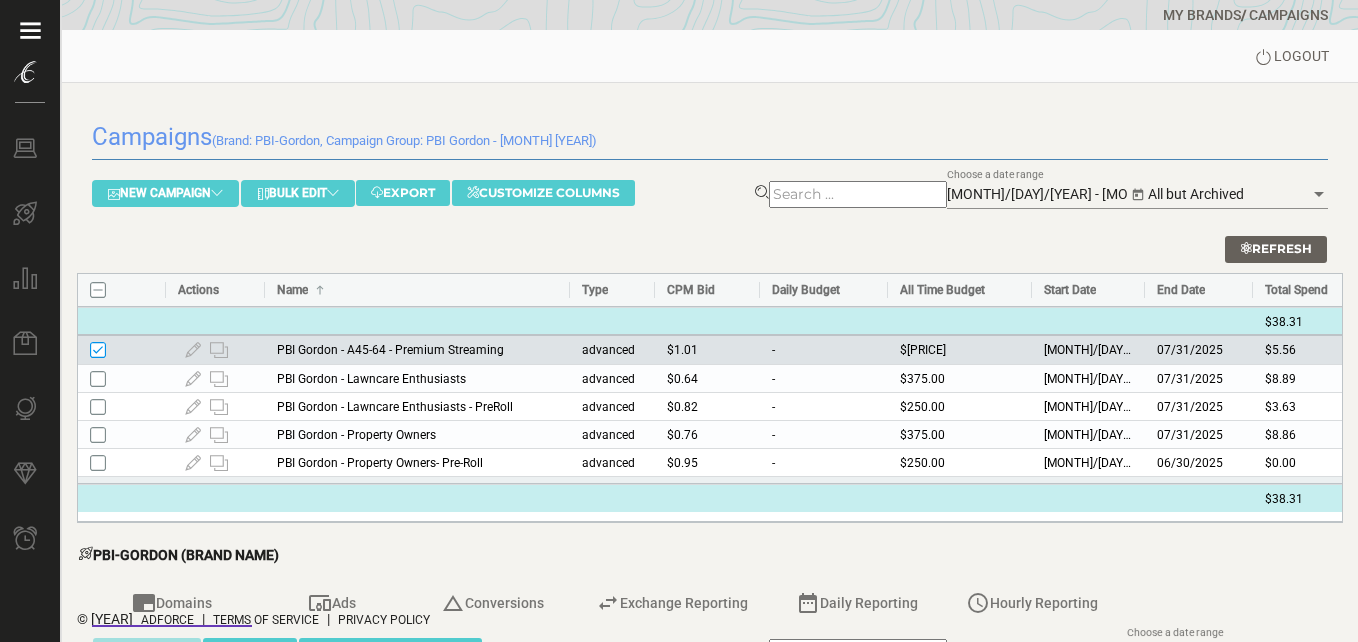 scroll, scrollTop: 49, scrollLeft: 0, axis: vertical 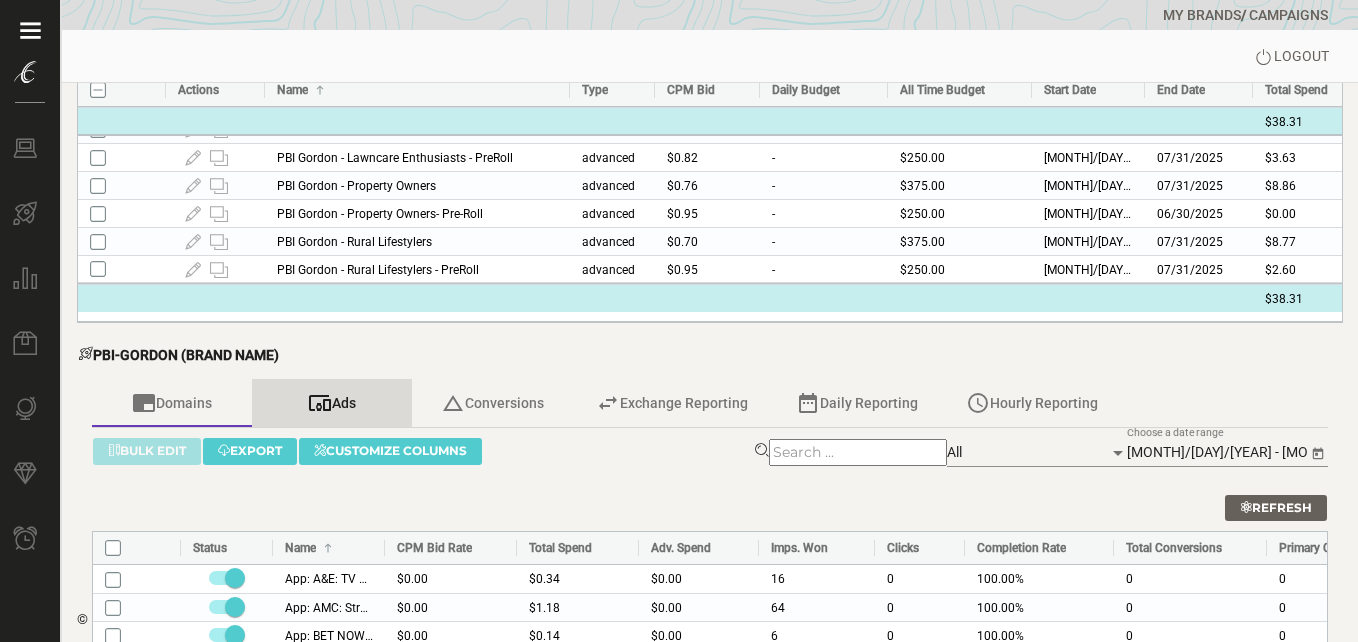 click on "devices_other" at bounding box center [320, 403] 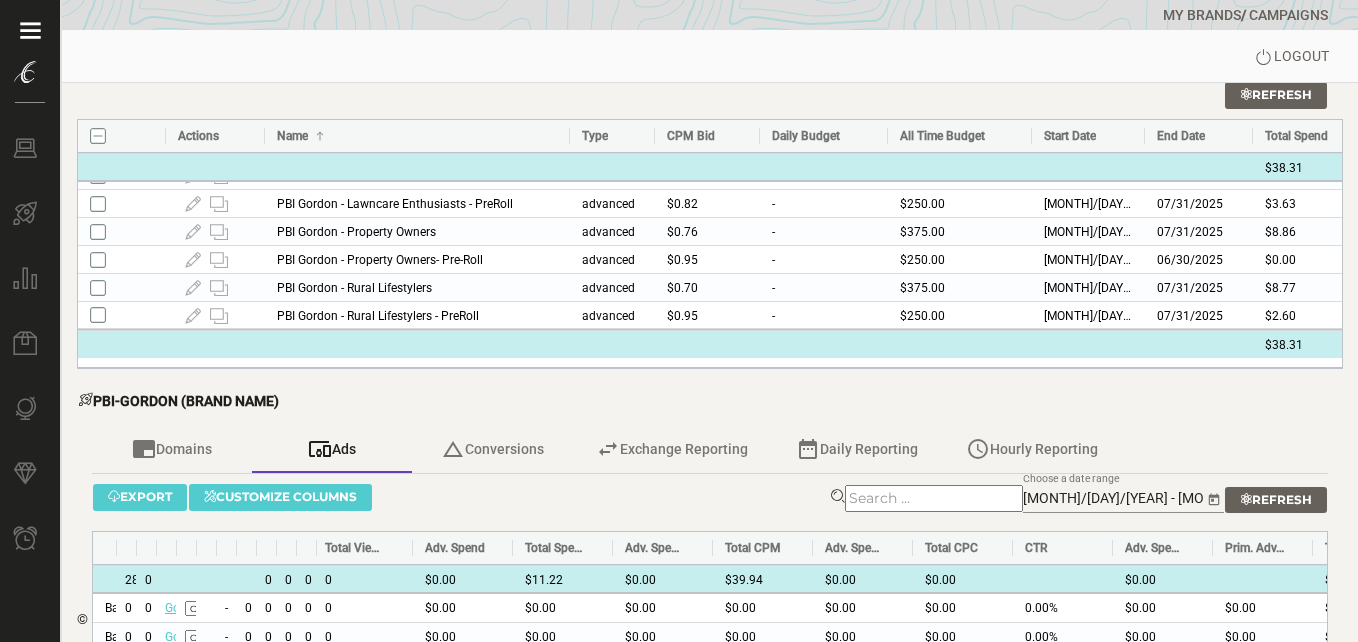 scroll, scrollTop: 0, scrollLeft: 0, axis: both 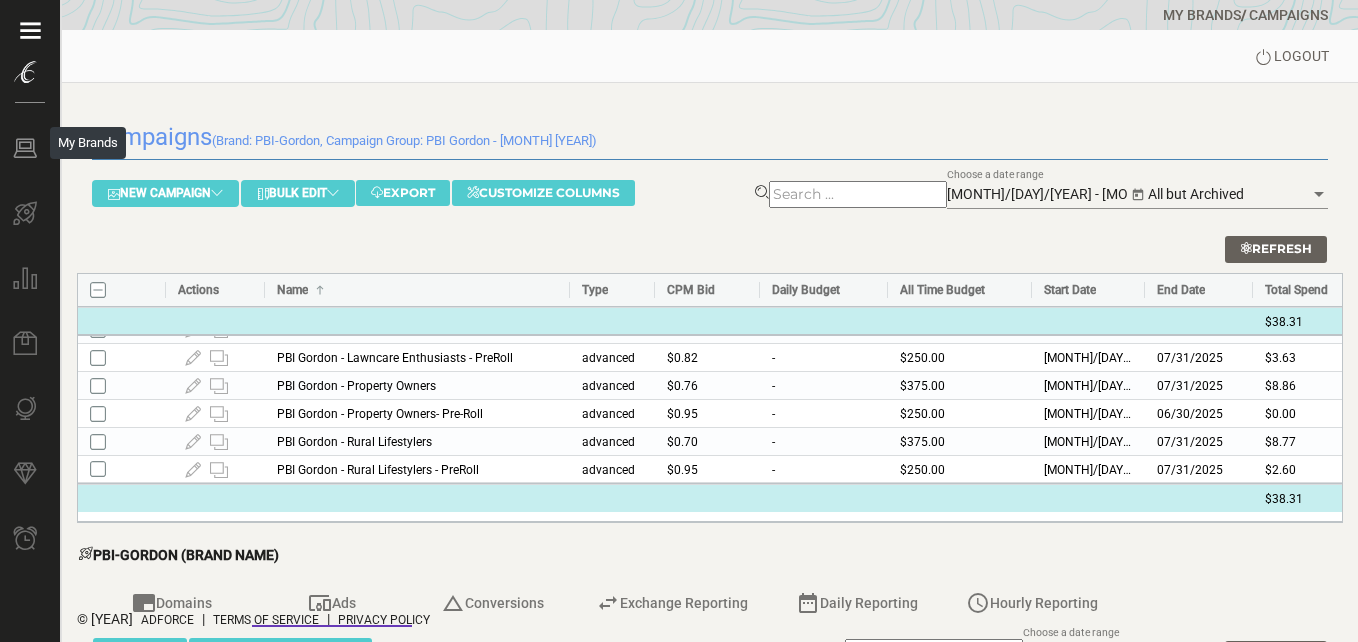 click at bounding box center [25, 148] 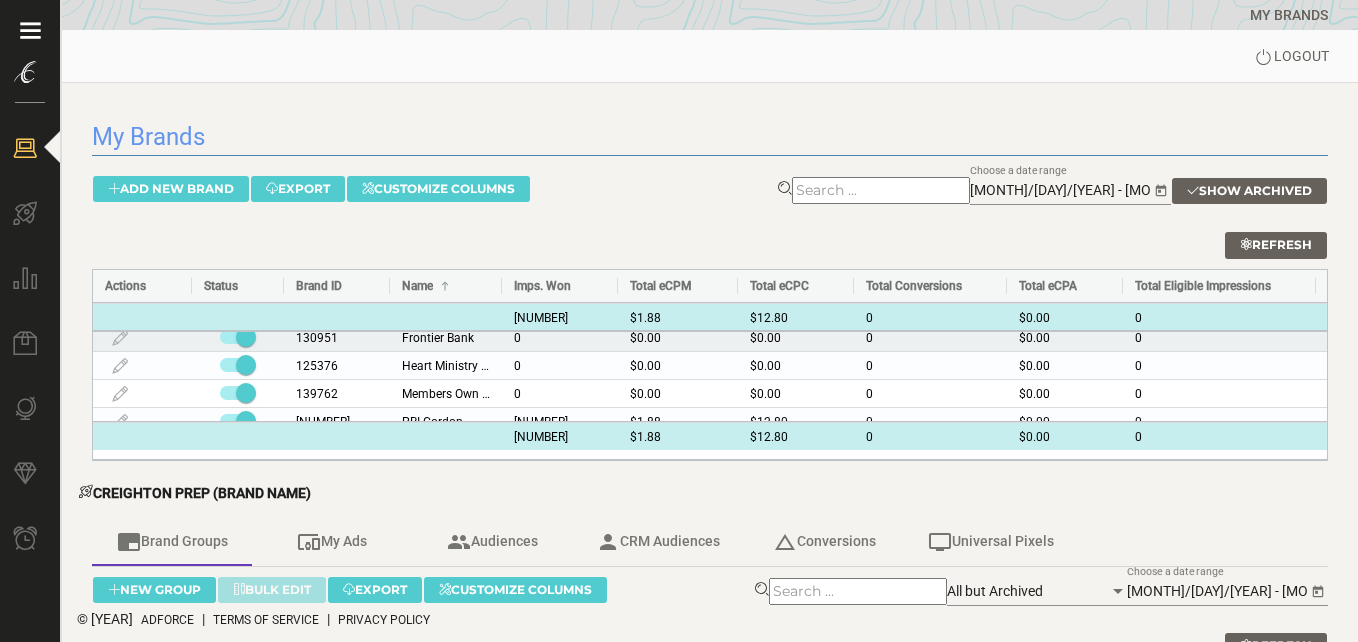 scroll, scrollTop: 100, scrollLeft: 0, axis: vertical 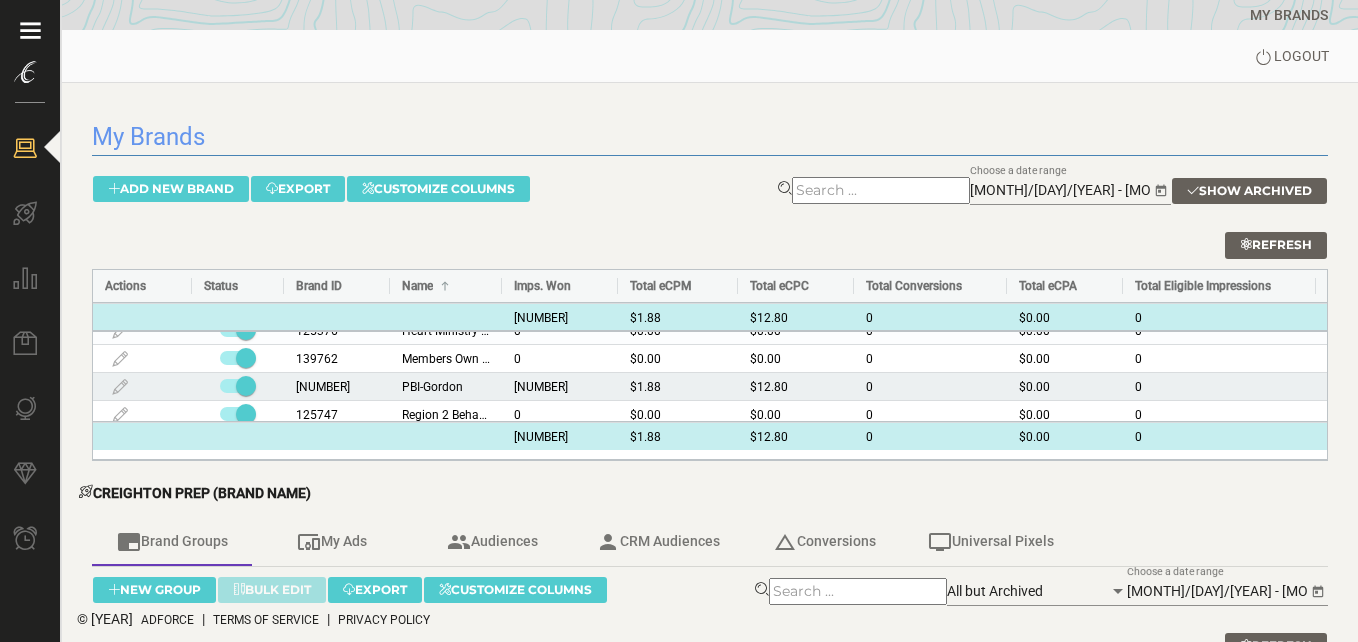 click on "PBI-Gordon" at bounding box center (446, 386) 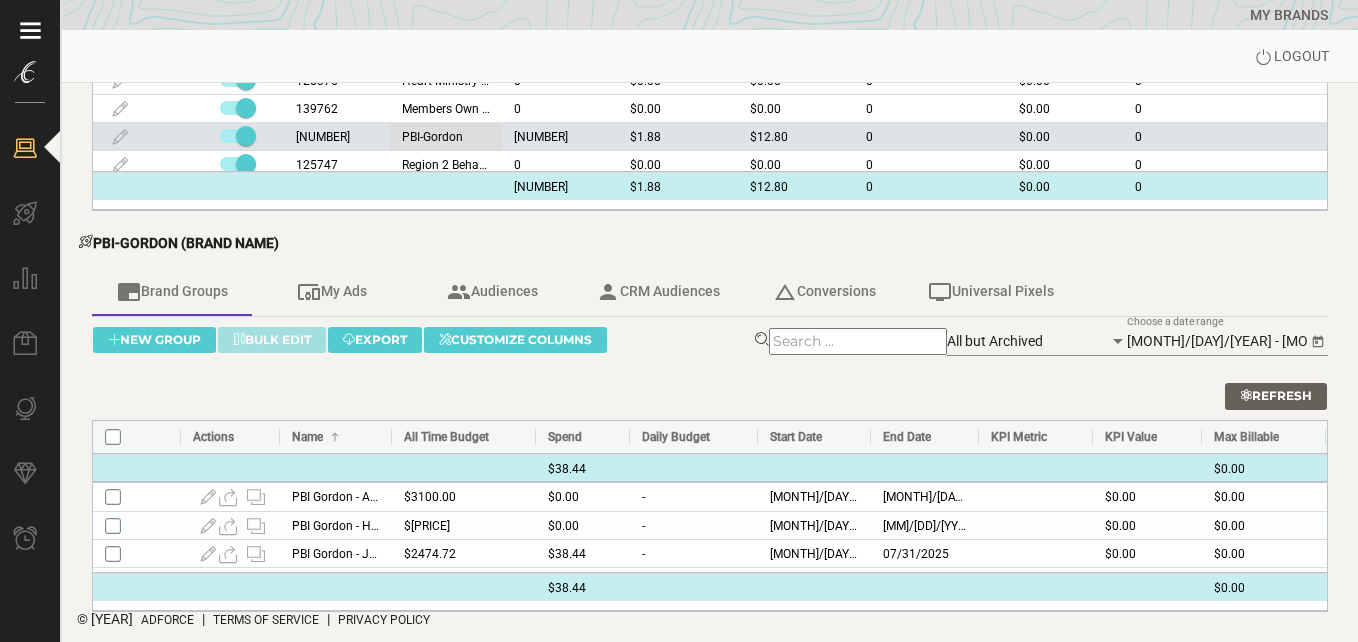 scroll, scrollTop: 251, scrollLeft: 0, axis: vertical 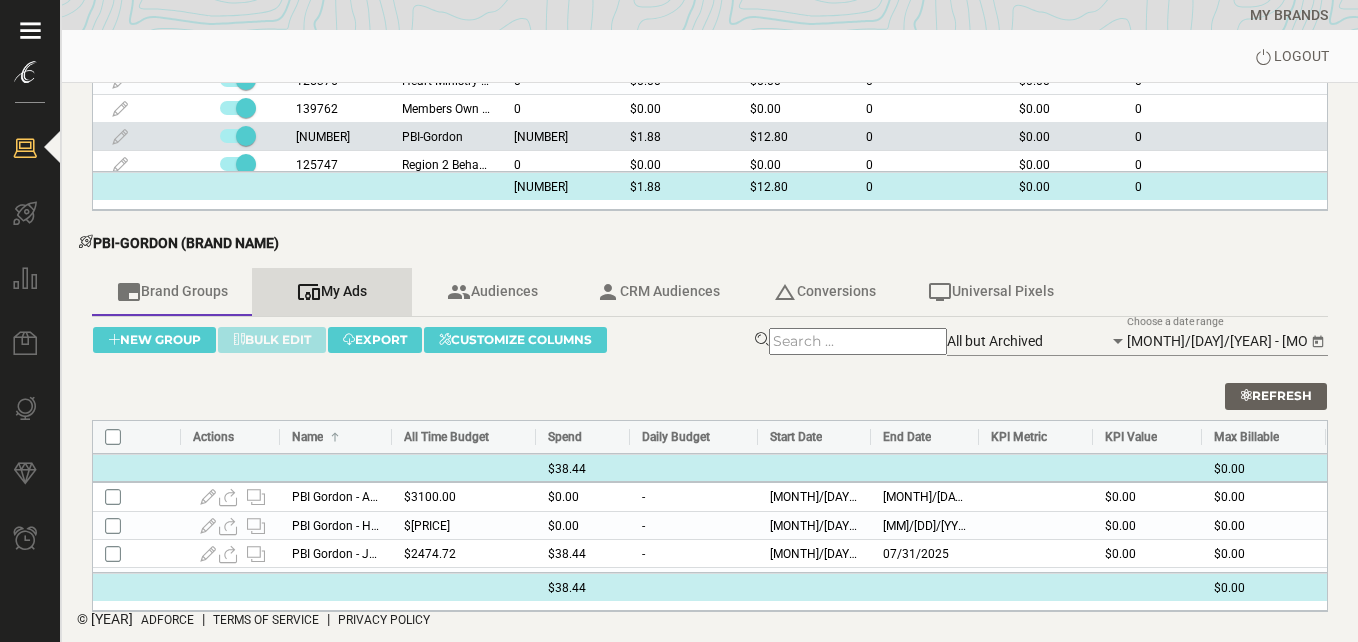 click on "devices_other  My Ads" at bounding box center (332, 292) 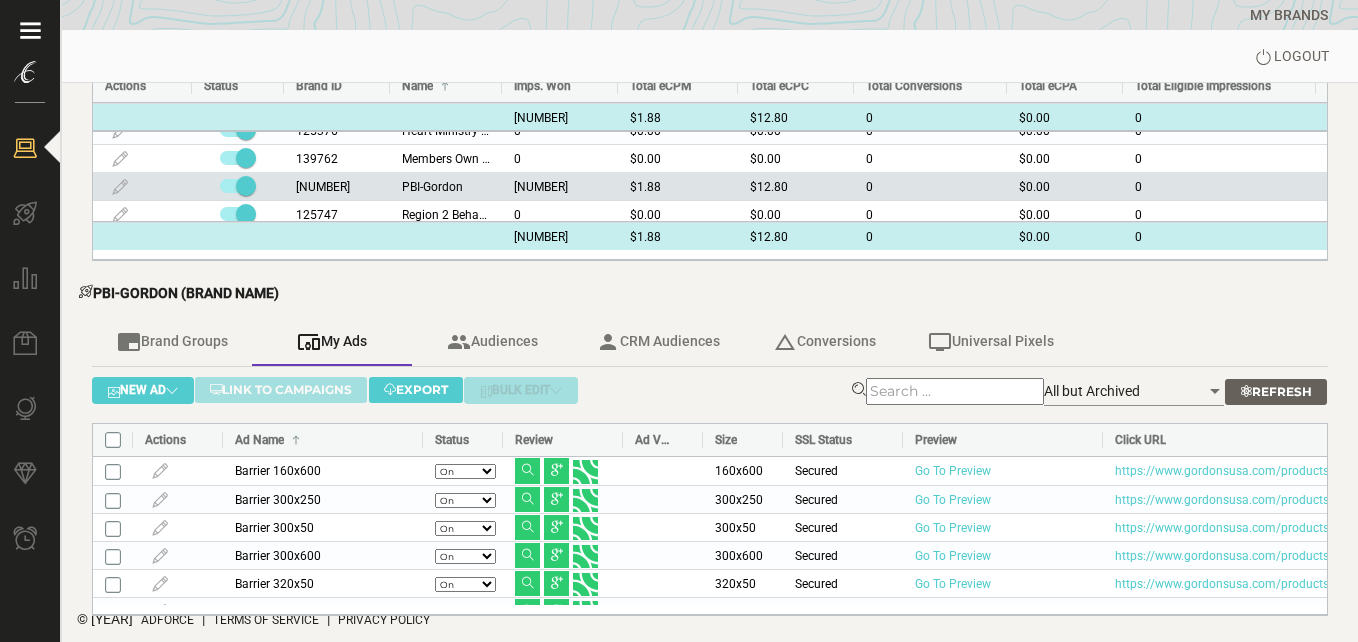 scroll, scrollTop: 205, scrollLeft: 0, axis: vertical 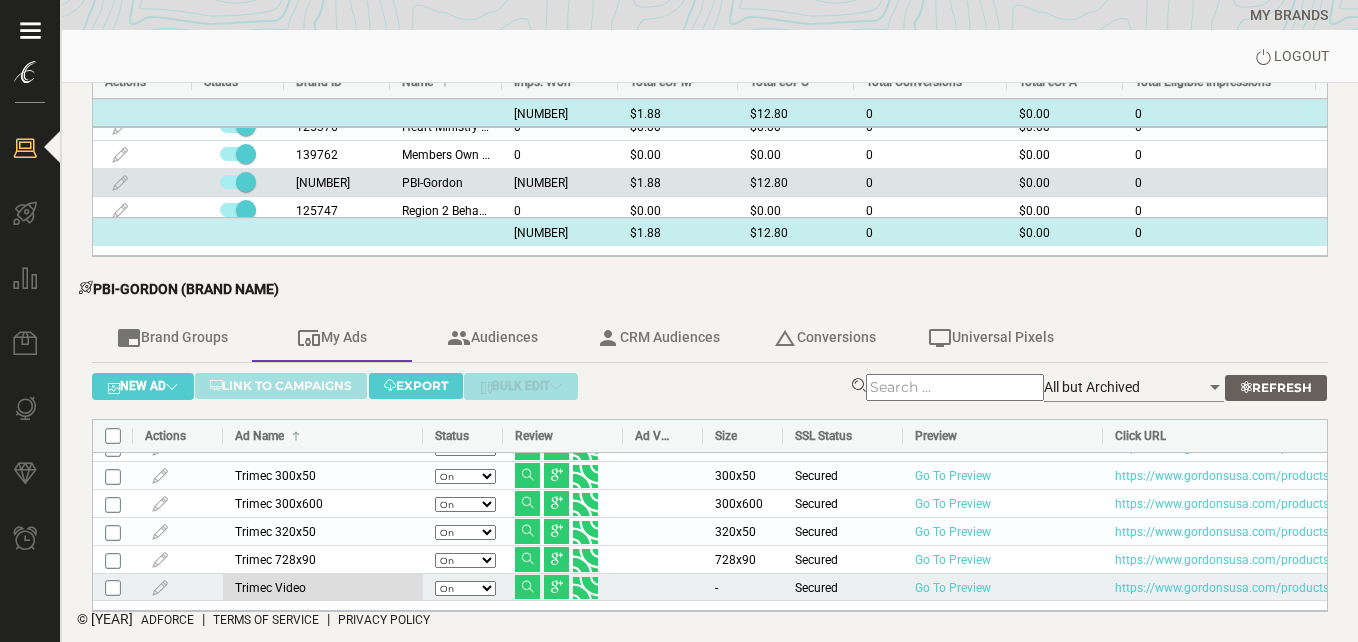 click on "Trimec Video" at bounding box center (323, 587) 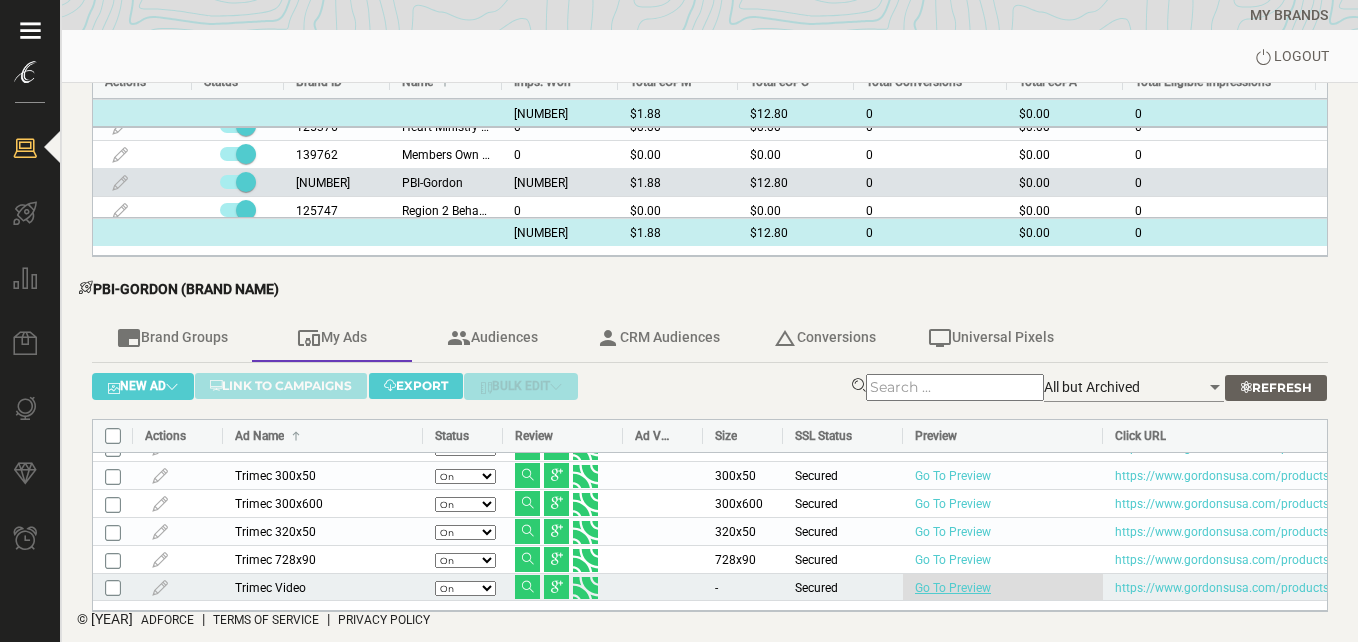 click on "Go To Preview" at bounding box center (953, 588) 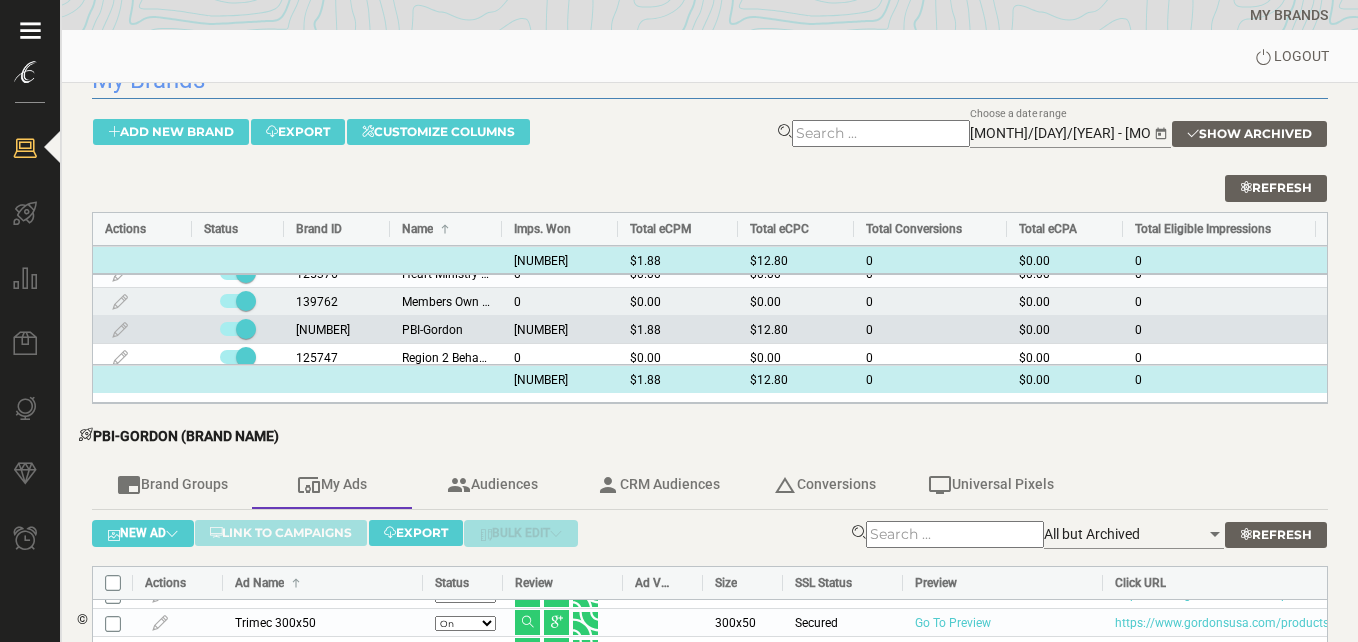 scroll, scrollTop: 5, scrollLeft: 0, axis: vertical 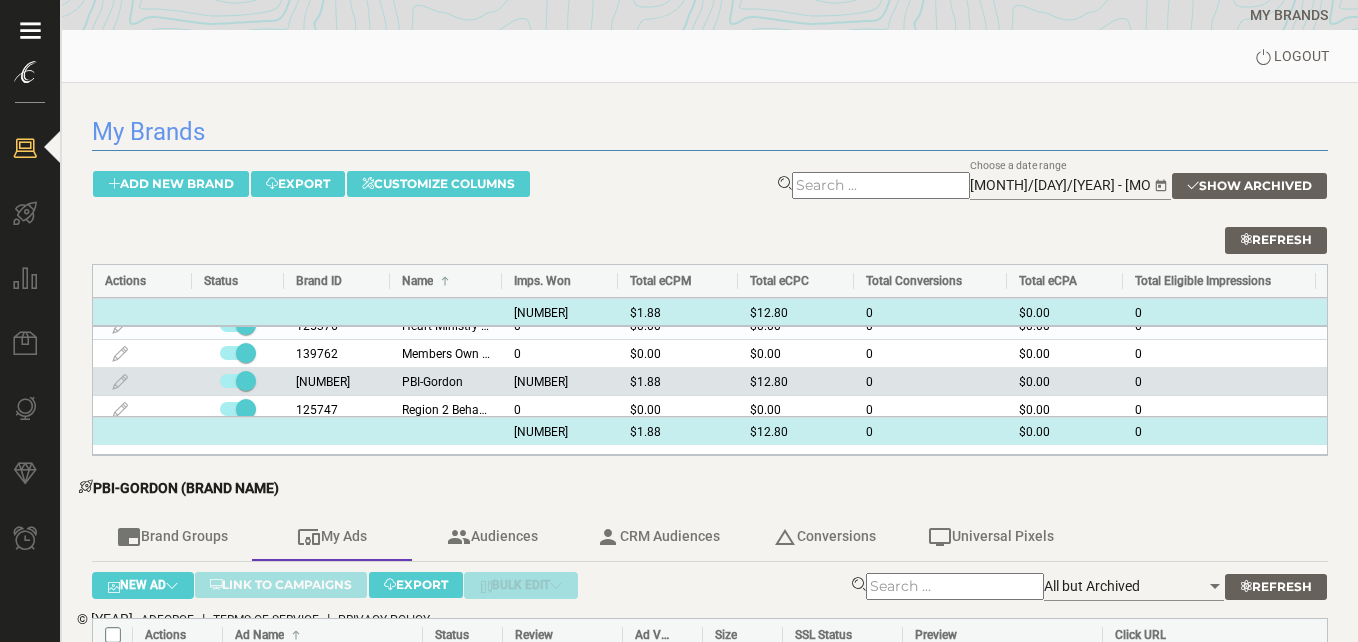 click on "[NUMBER]" at bounding box center [337, 381] 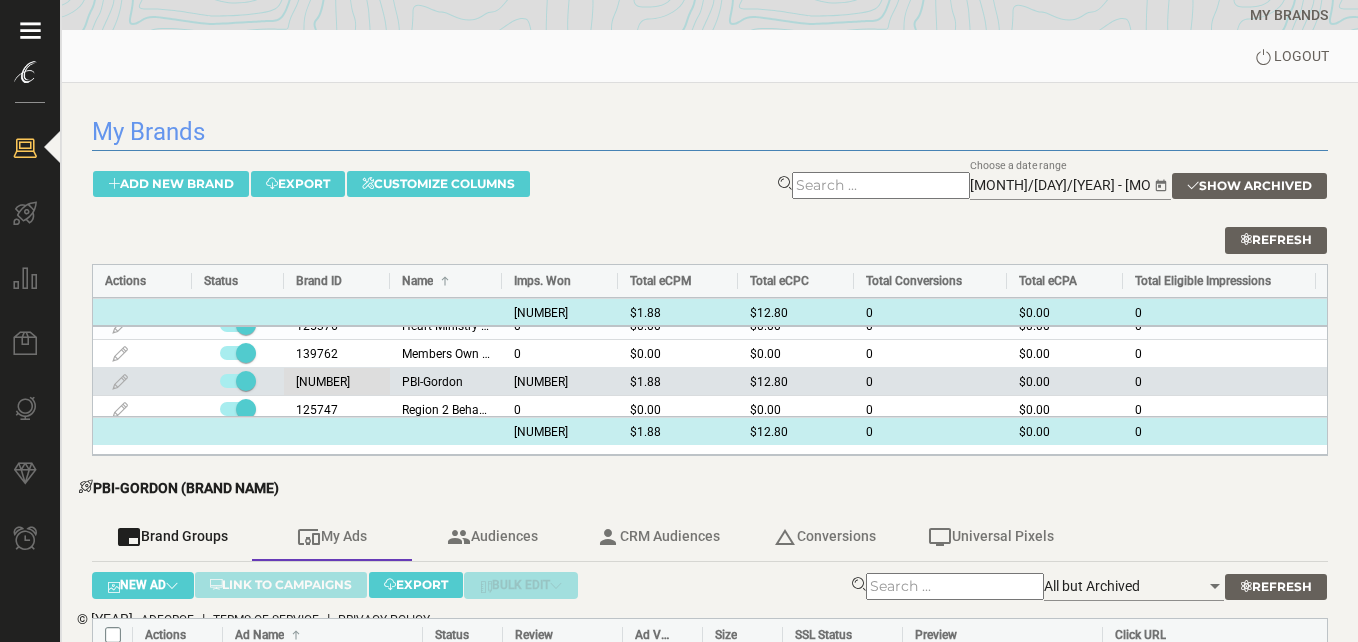 click on "branding_watermark Brand Groups" at bounding box center [172, 537] 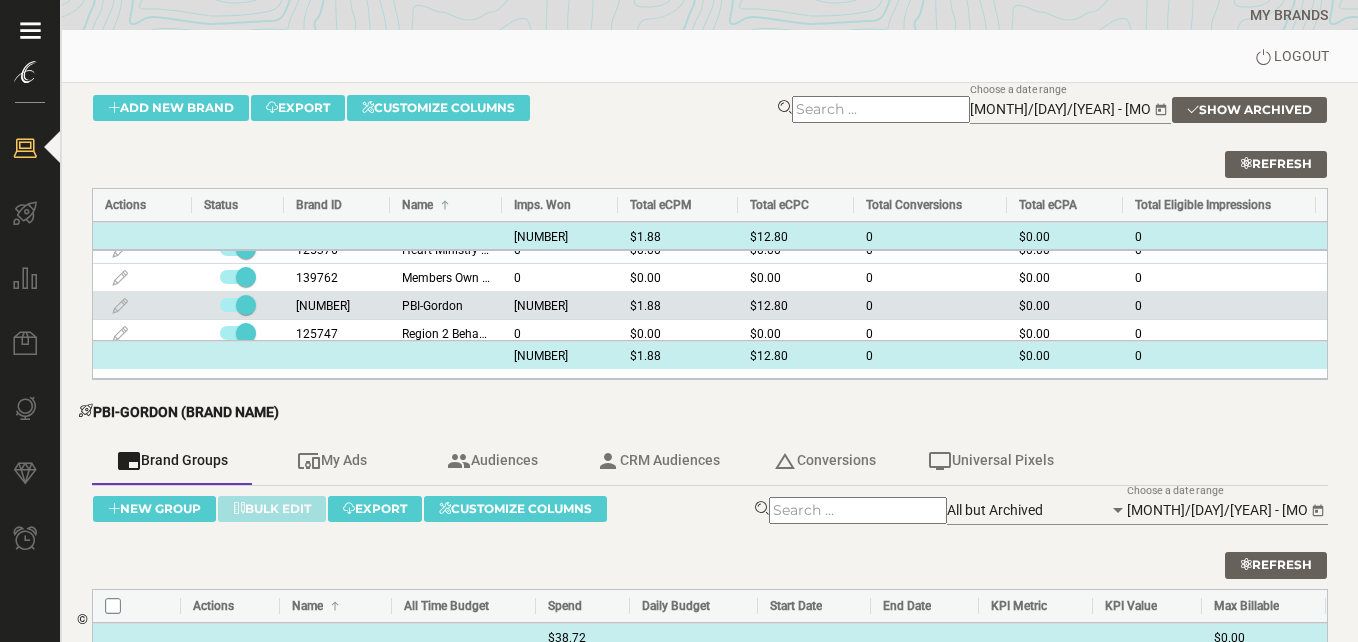 scroll, scrollTop: 251, scrollLeft: 0, axis: vertical 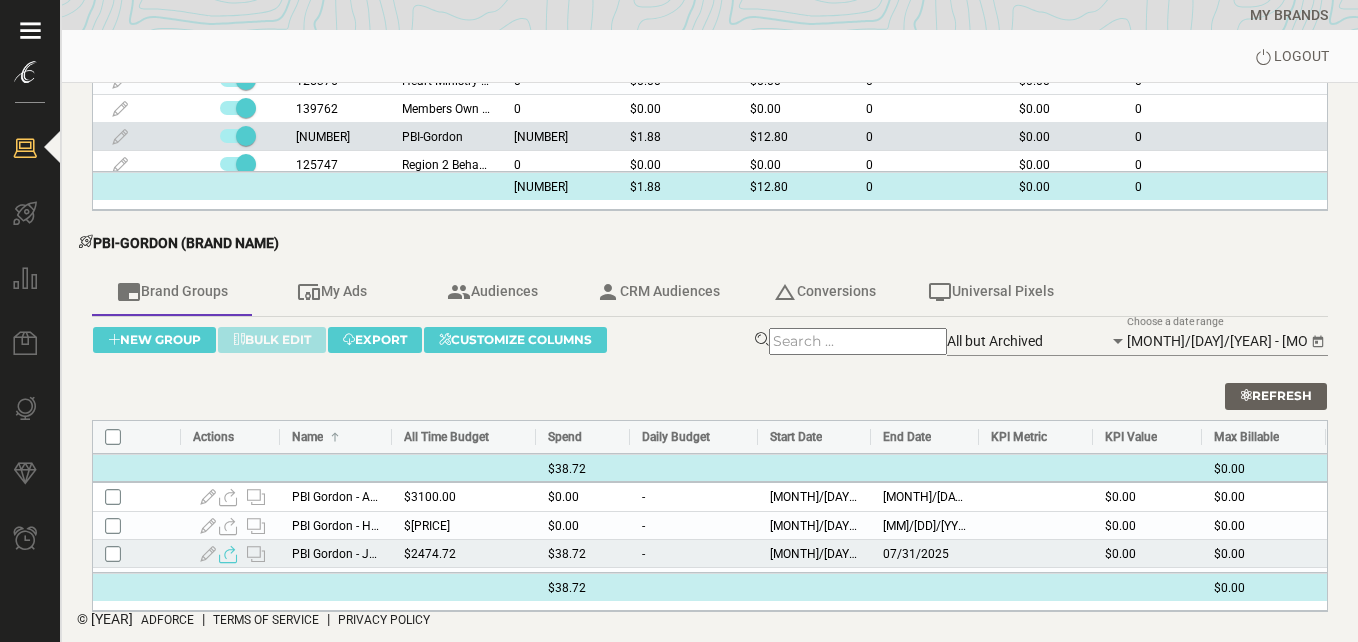 click at bounding box center [228, 554] 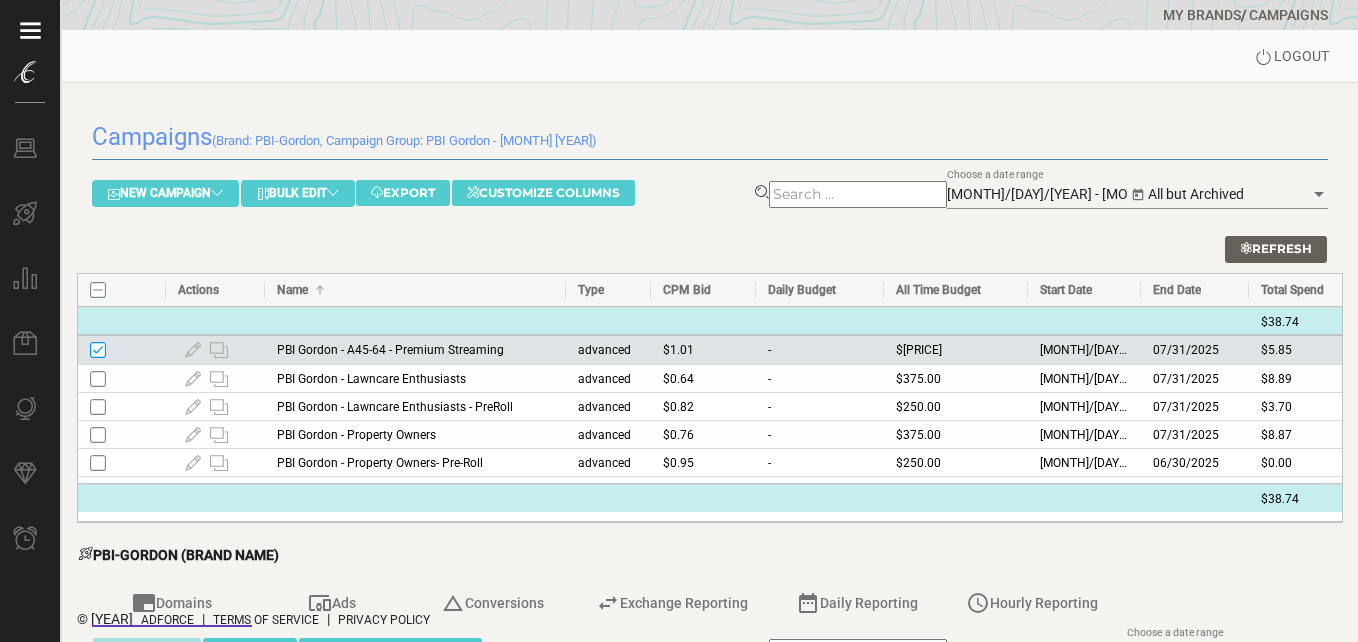 drag, startPoint x: 376, startPoint y: 288, endPoint x: 570, endPoint y: 315, distance: 195.86986 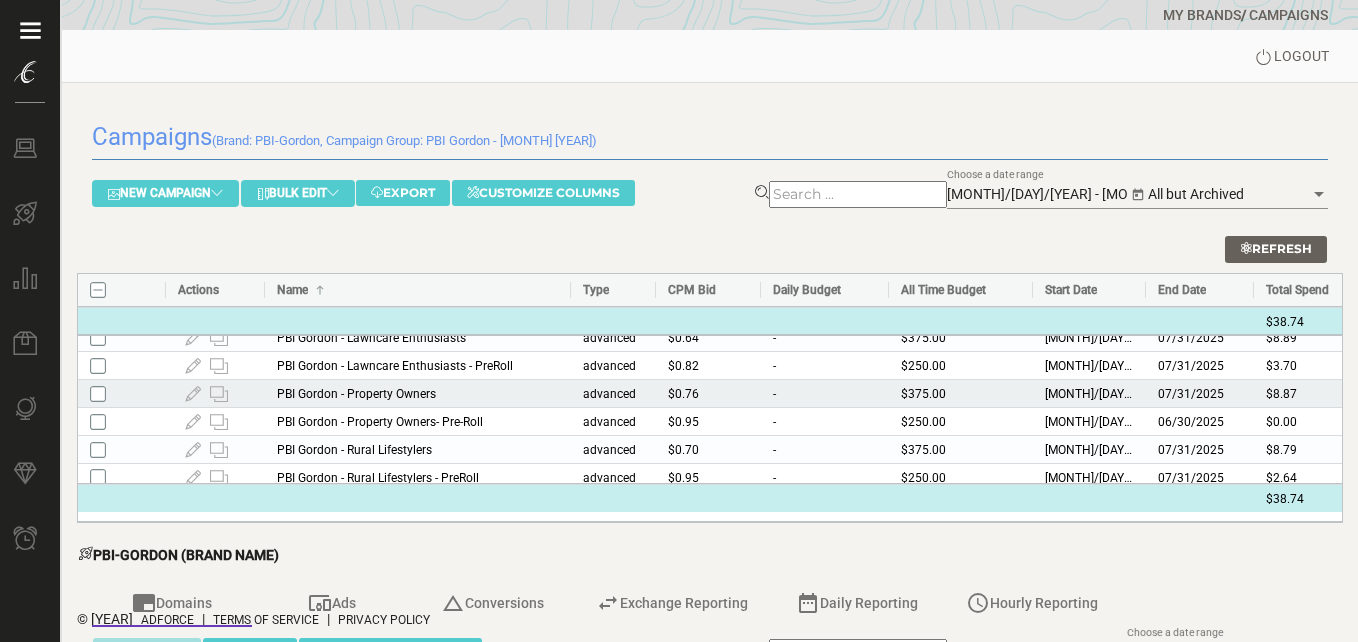 scroll, scrollTop: 49, scrollLeft: 0, axis: vertical 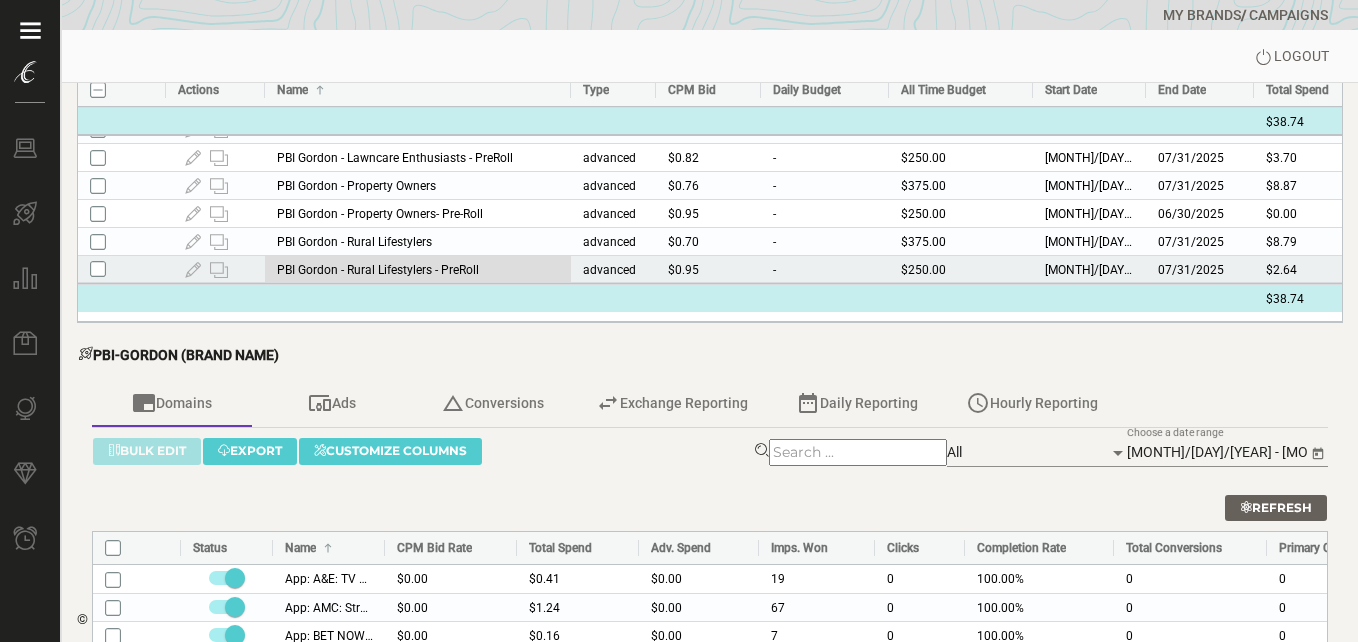 click on "PBI Gordon - Rural Lifestylers - PreRoll" at bounding box center [418, 269] 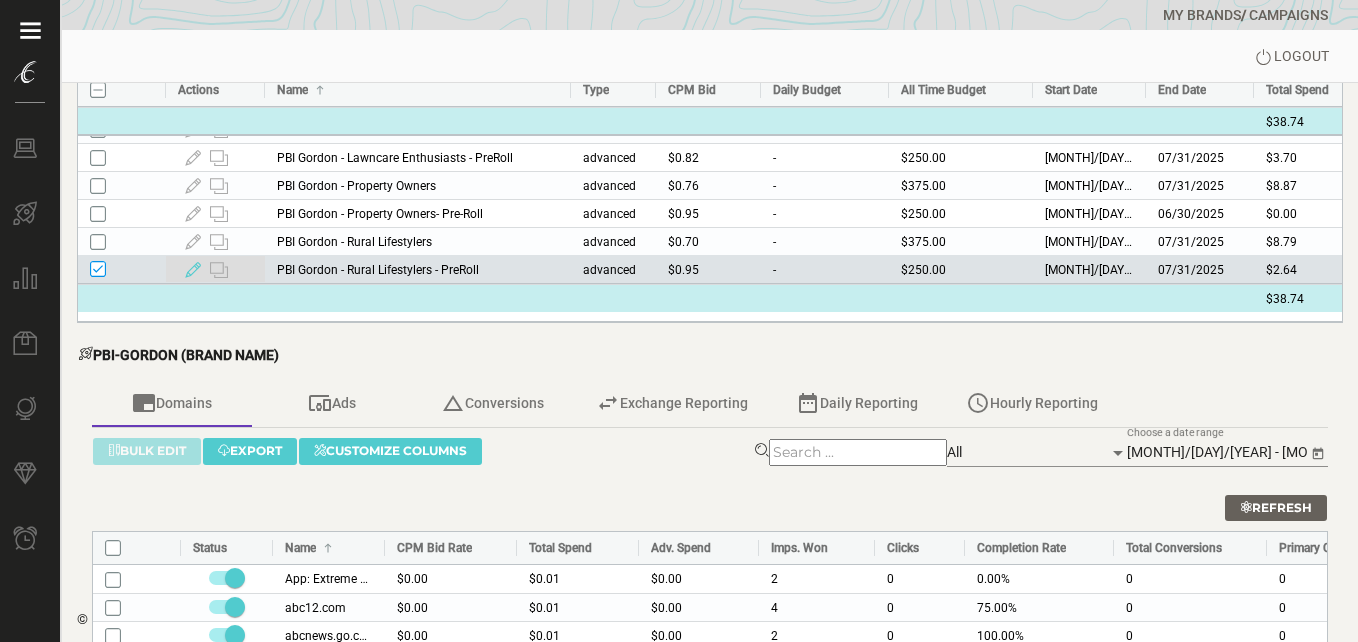 click at bounding box center [193, 270] 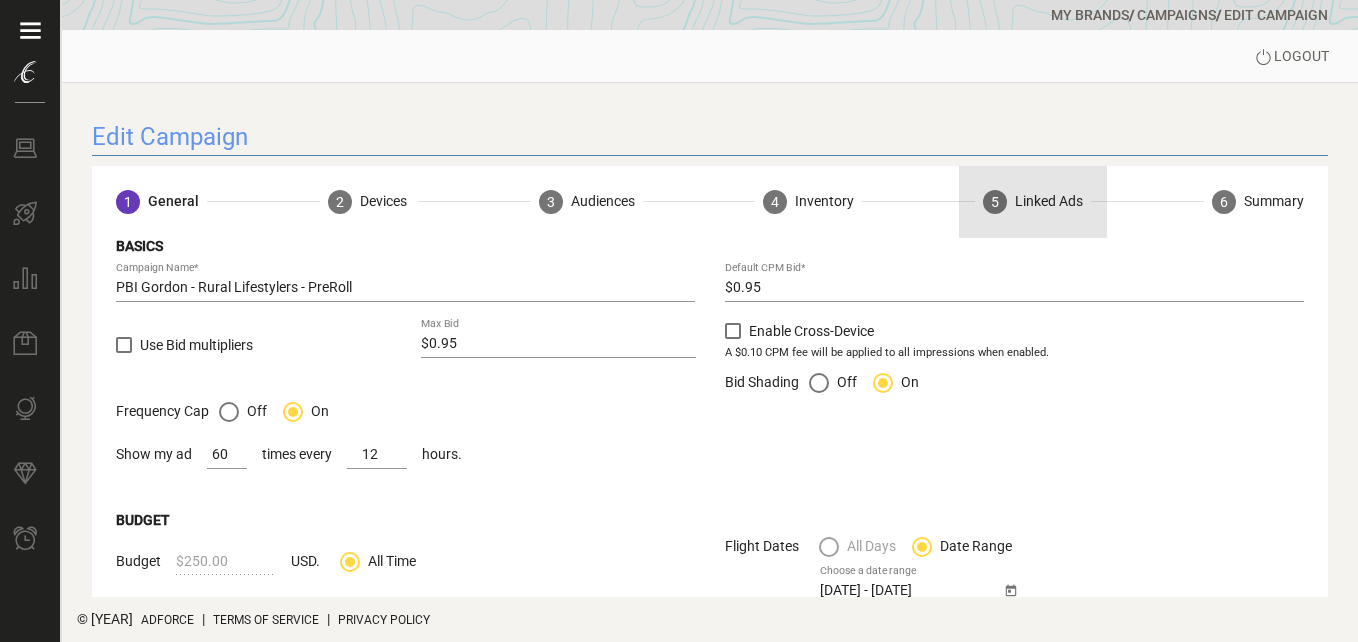 click on "Linked Ads" at bounding box center (1049, 201) 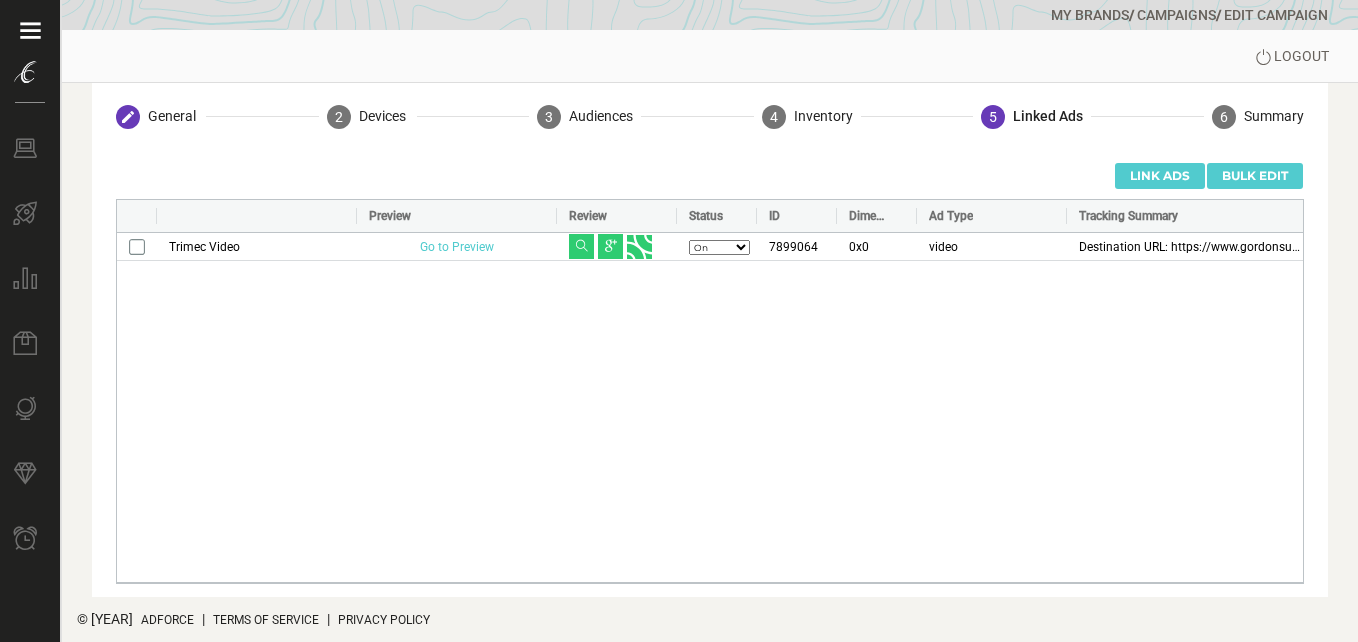 scroll, scrollTop: 168, scrollLeft: 0, axis: vertical 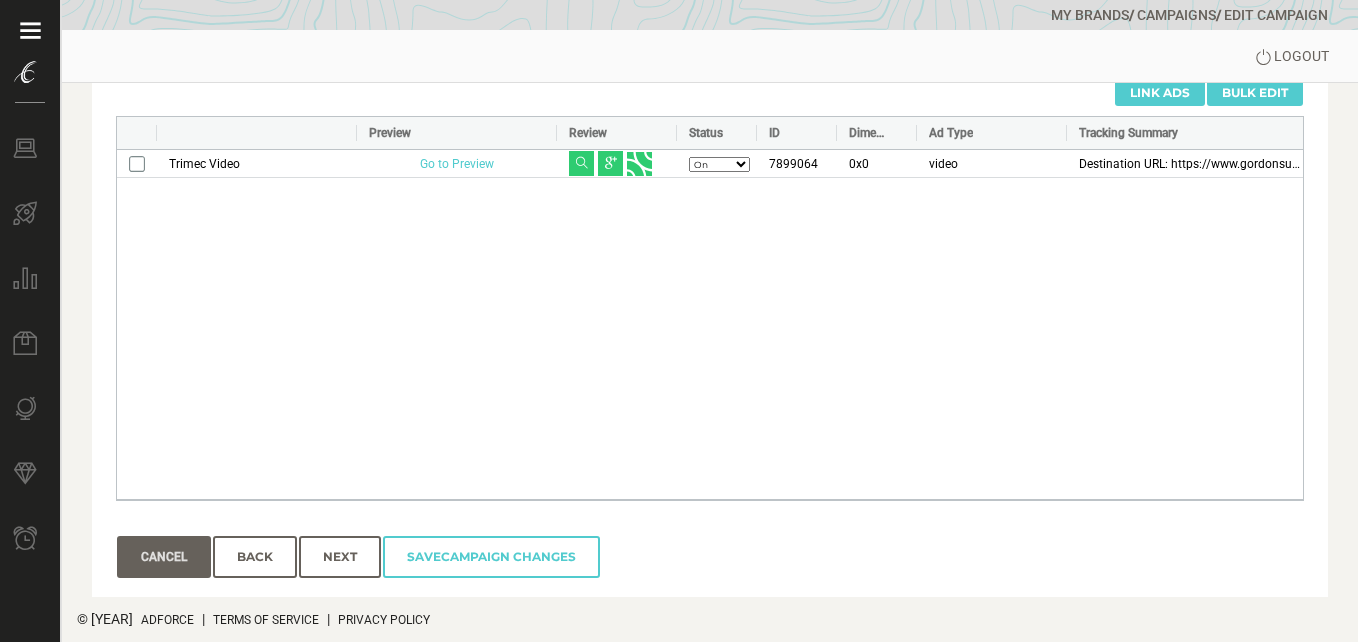 click on "Cancel" at bounding box center [164, 557] 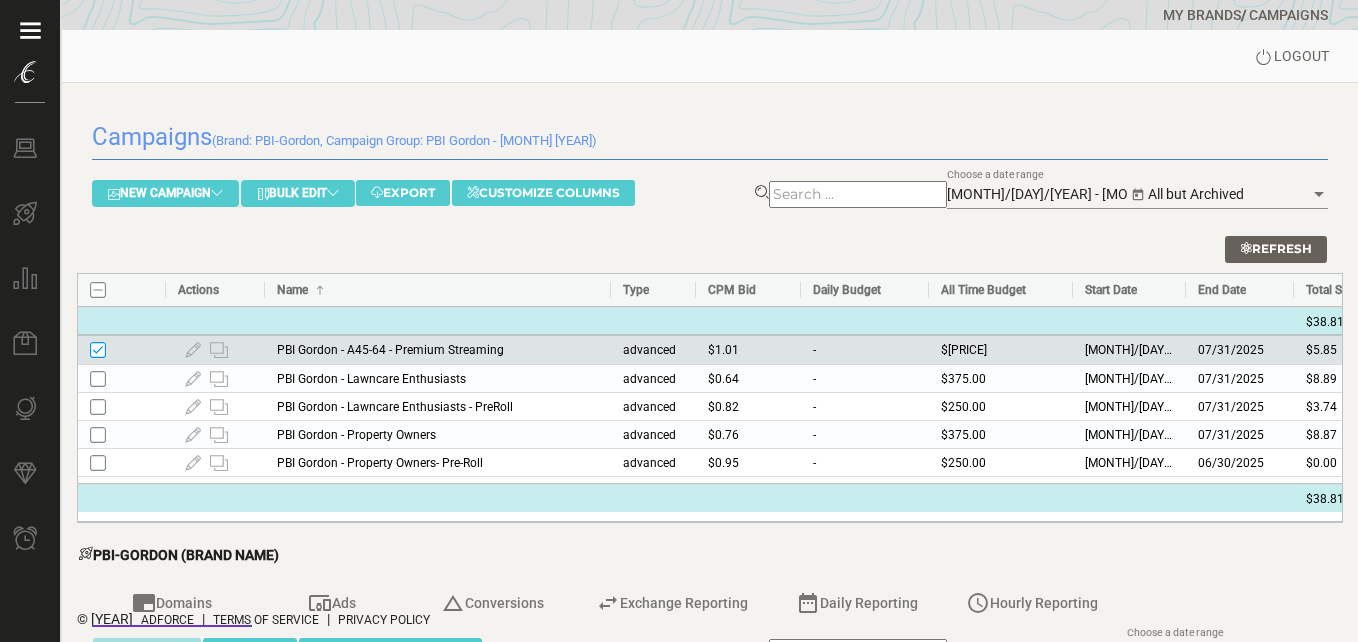 drag, startPoint x: 383, startPoint y: 286, endPoint x: 609, endPoint y: 290, distance: 226.0354 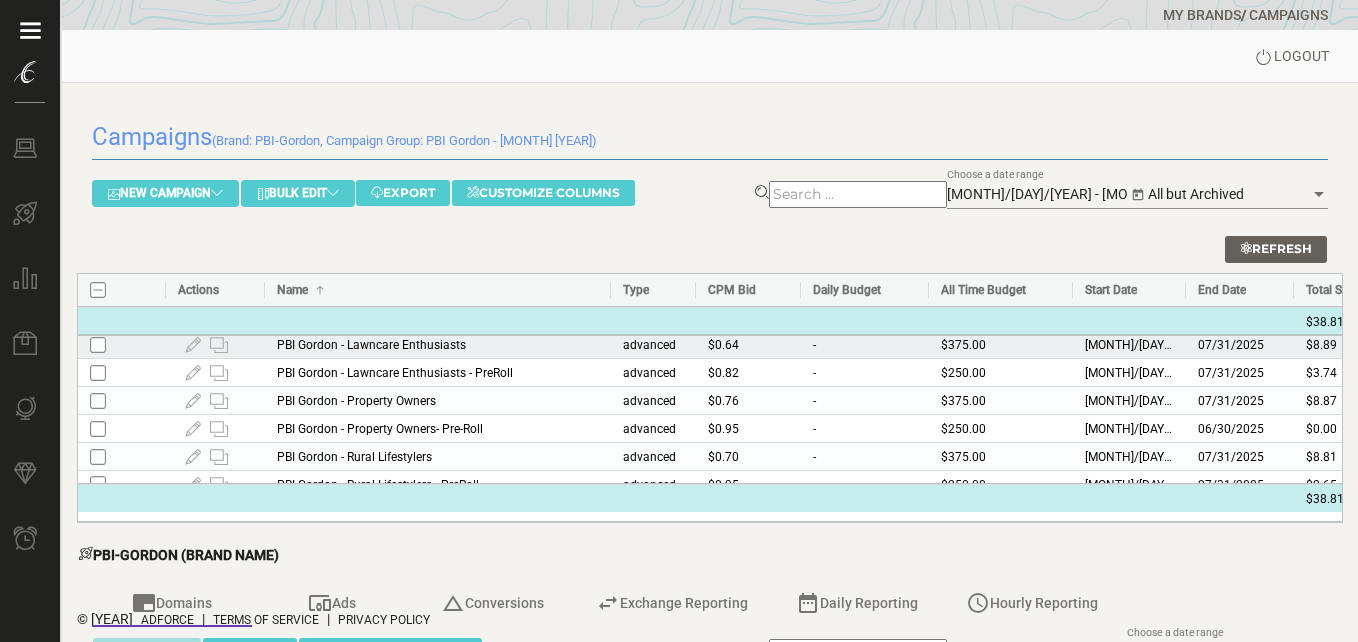 scroll, scrollTop: 49, scrollLeft: 0, axis: vertical 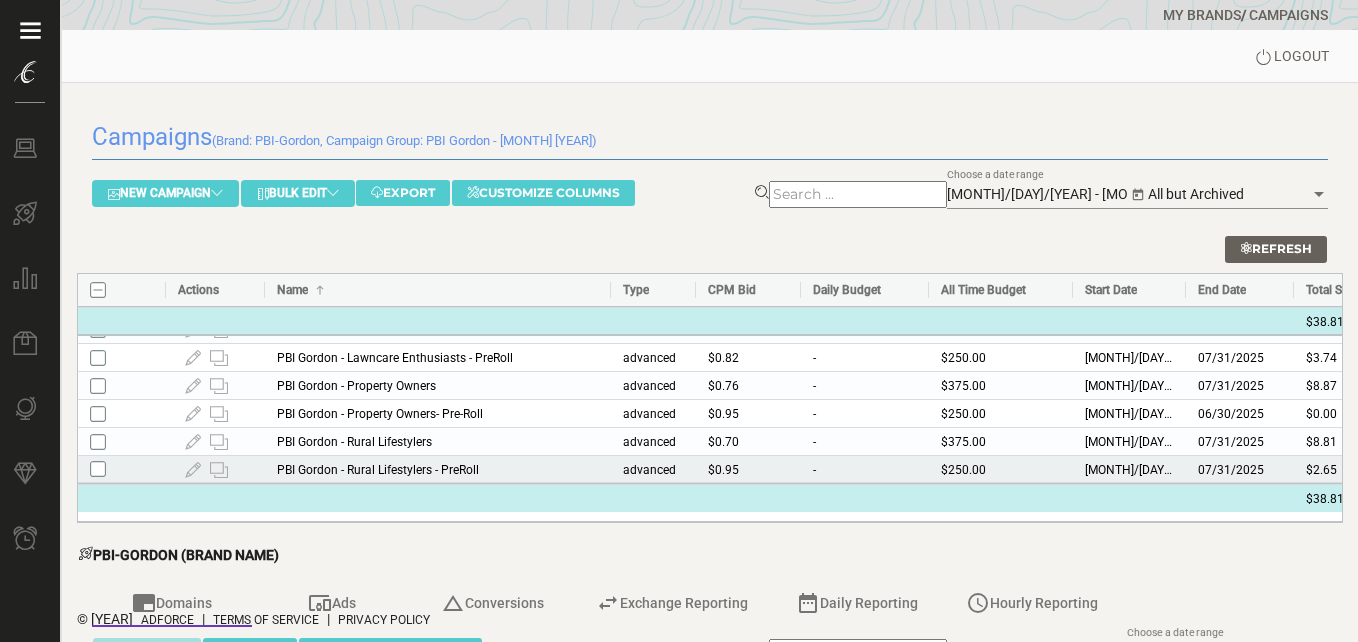 click on "PBI Gordon - Rural Lifestylers - PreRoll" at bounding box center [438, 469] 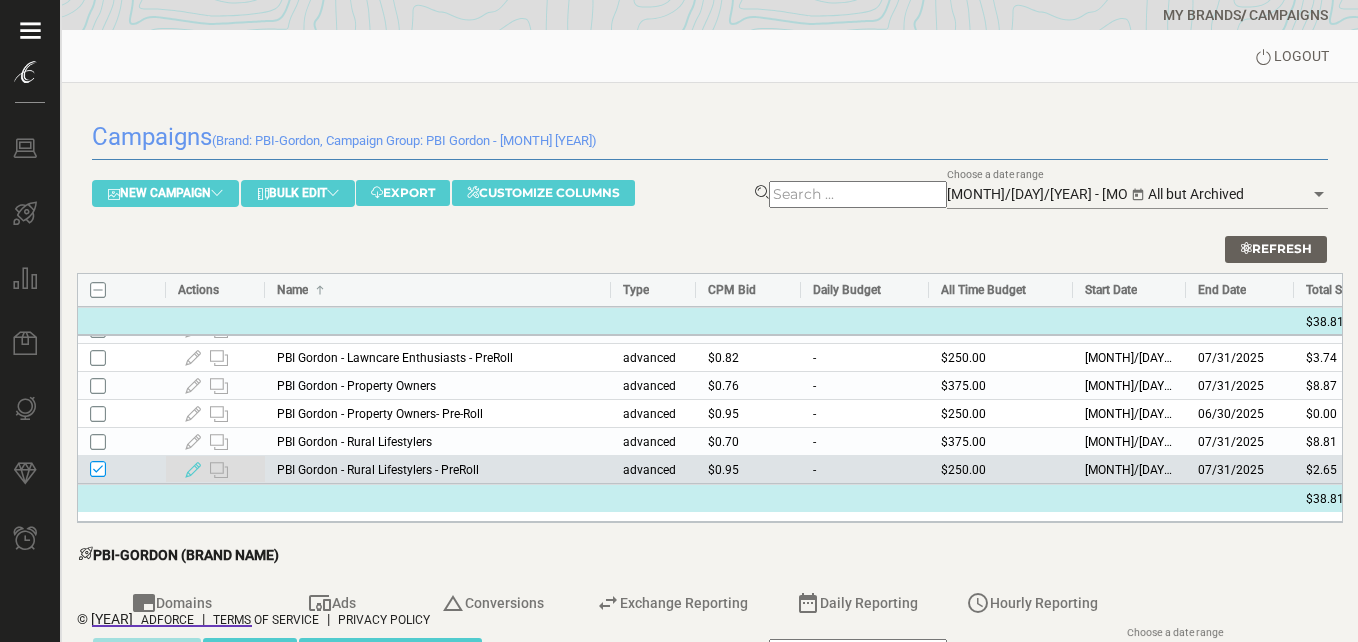 click at bounding box center [193, 470] 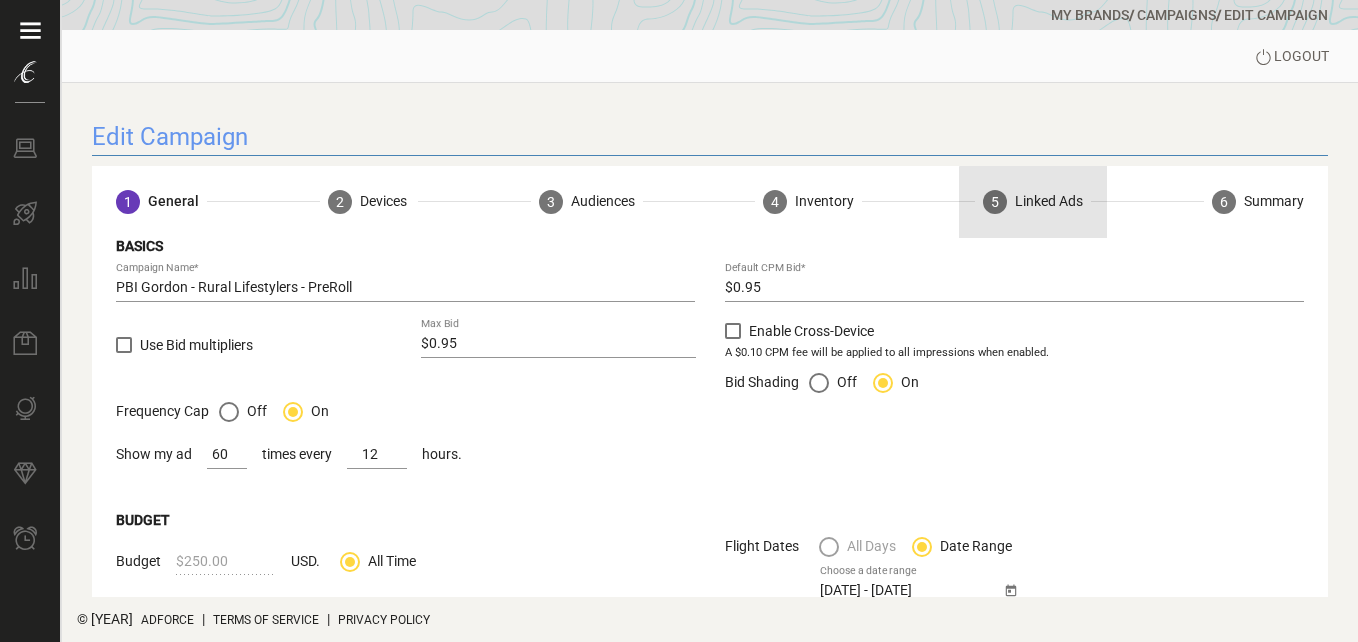 click on "Linked Ads" at bounding box center (1049, 201) 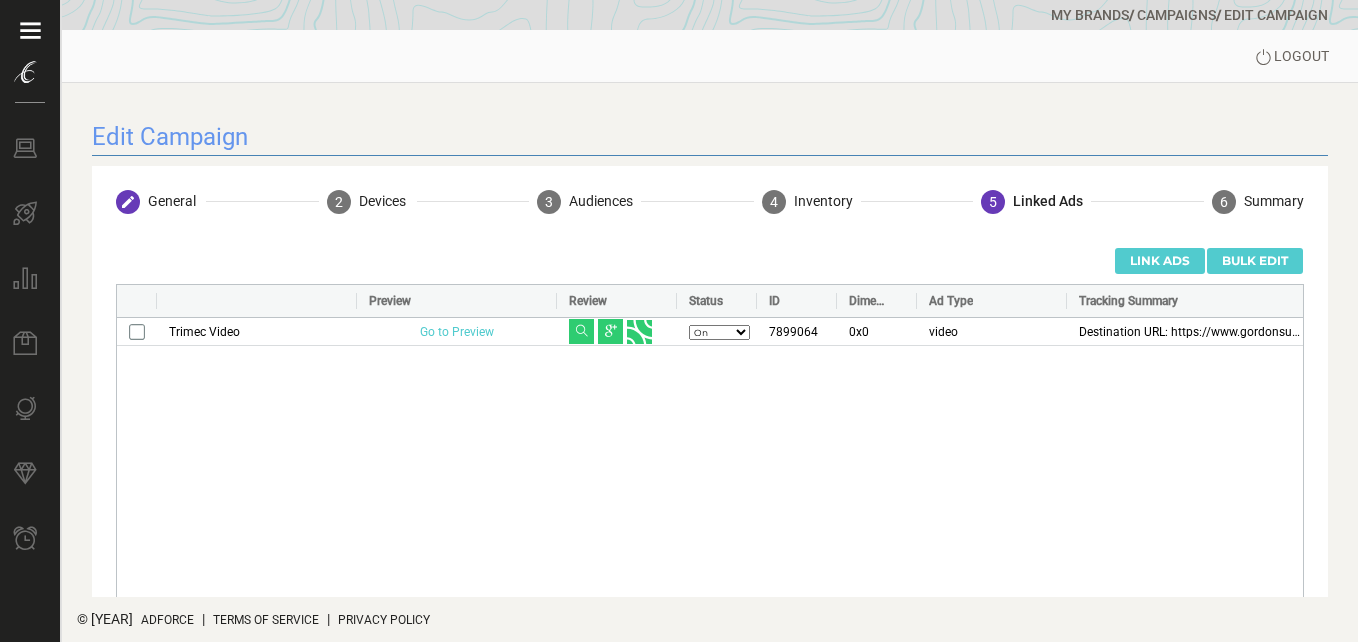 scroll, scrollTop: 168, scrollLeft: 0, axis: vertical 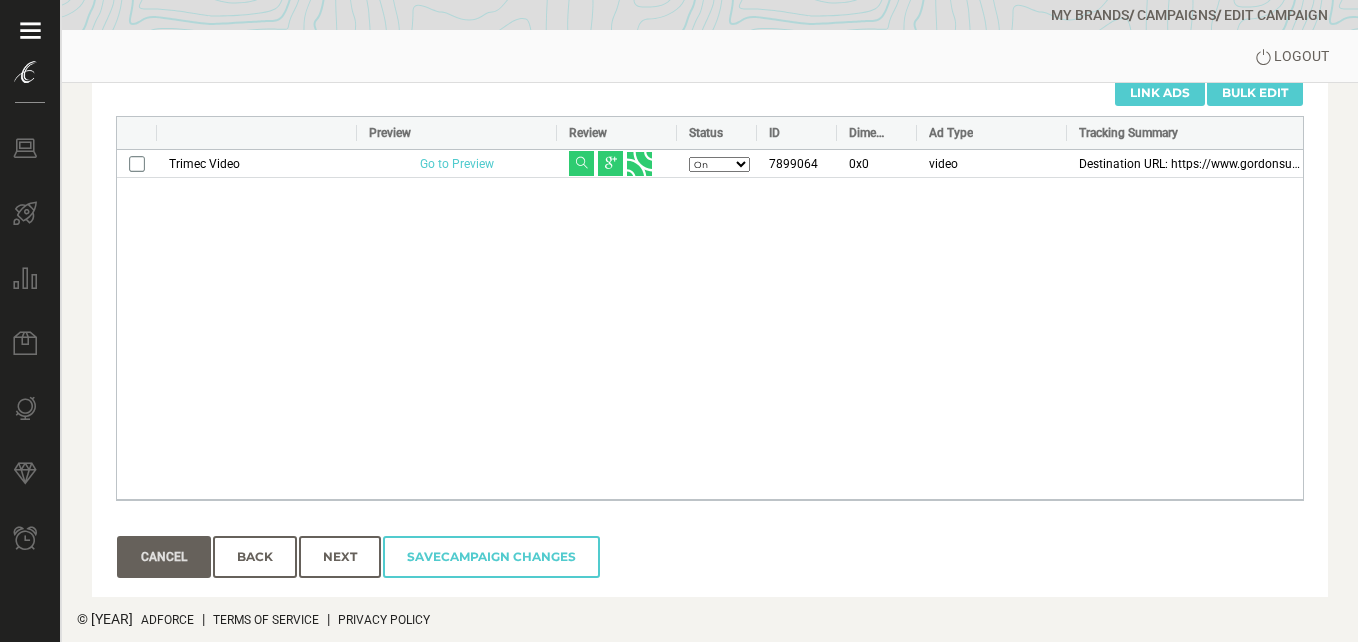 click on "Cancel" at bounding box center [164, 557] 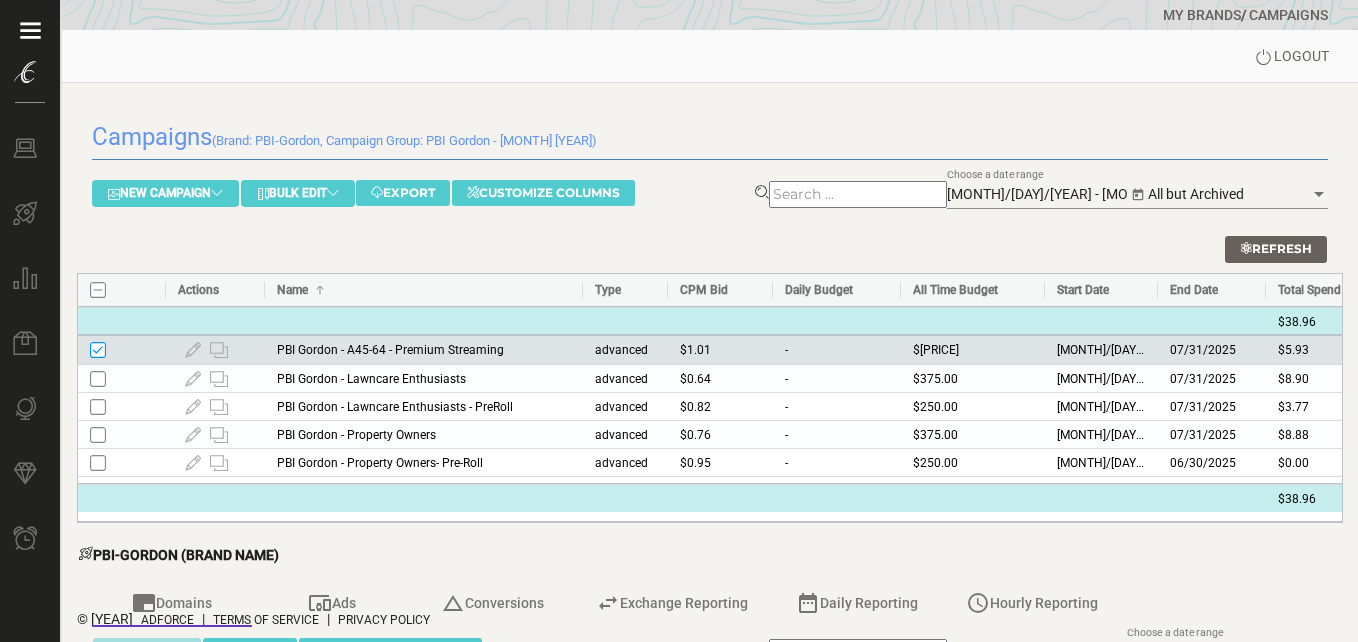 drag, startPoint x: 374, startPoint y: 283, endPoint x: 580, endPoint y: 323, distance: 209.84756 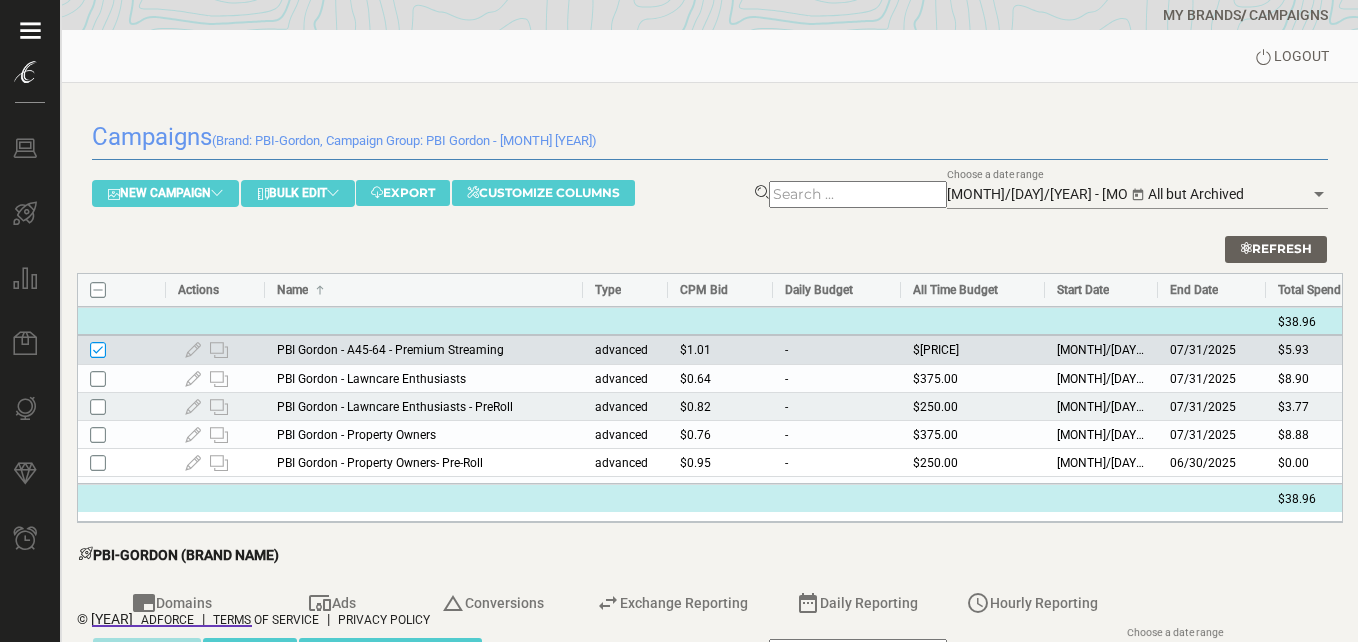 click on "PBI Gordon - Lawncare Enthusiasts - PreRoll" at bounding box center (424, 406) 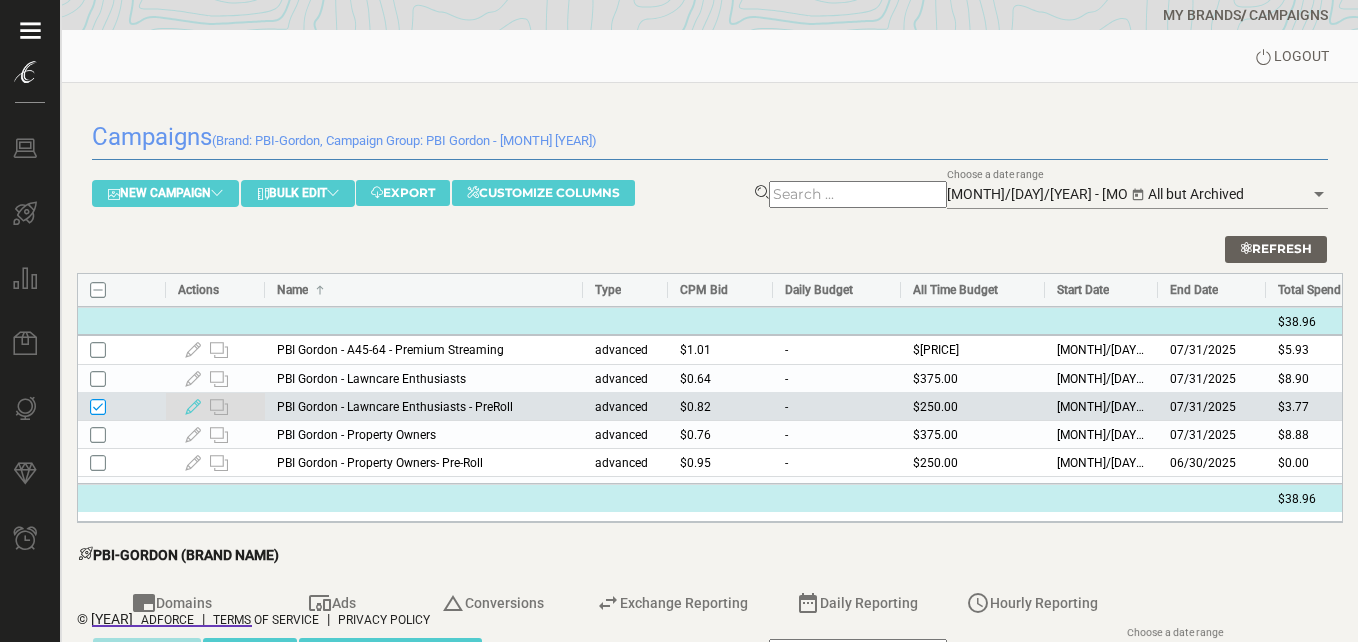 click at bounding box center [193, 407] 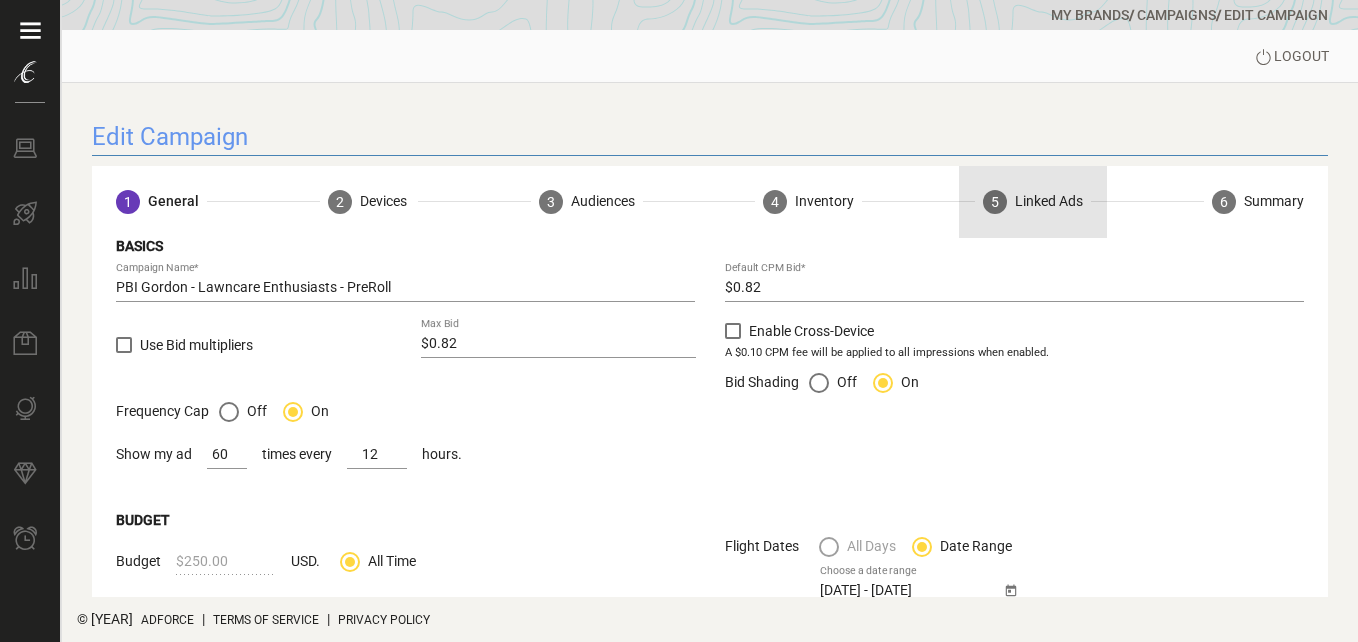 click on "Linked Ads" at bounding box center [1049, 201] 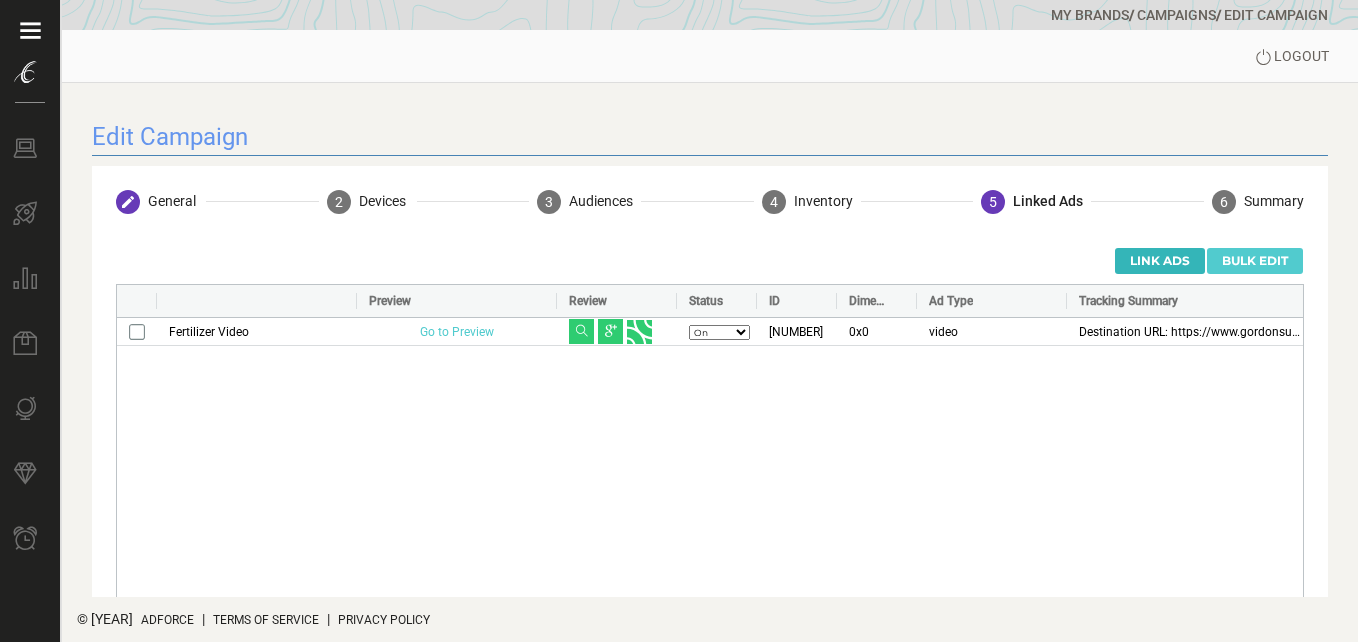 click on "Link Ads" at bounding box center (1160, 261) 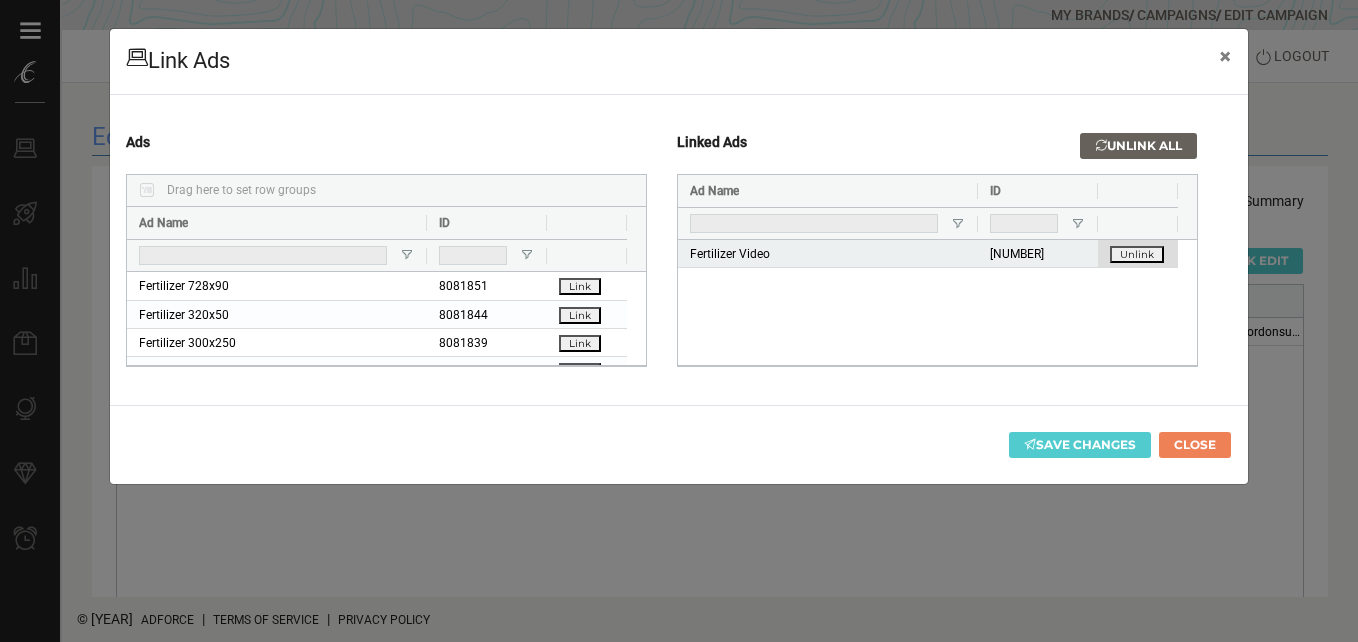 click on "Unlink" at bounding box center (1137, 254) 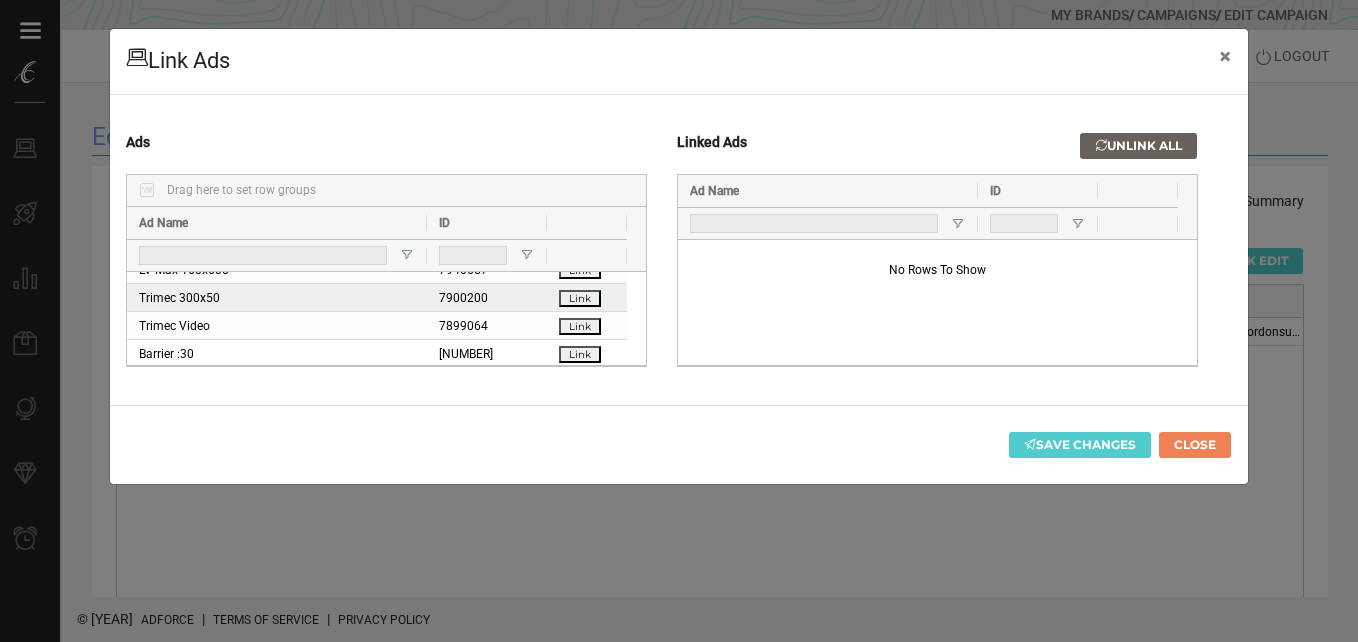 scroll, scrollTop: 291, scrollLeft: 0, axis: vertical 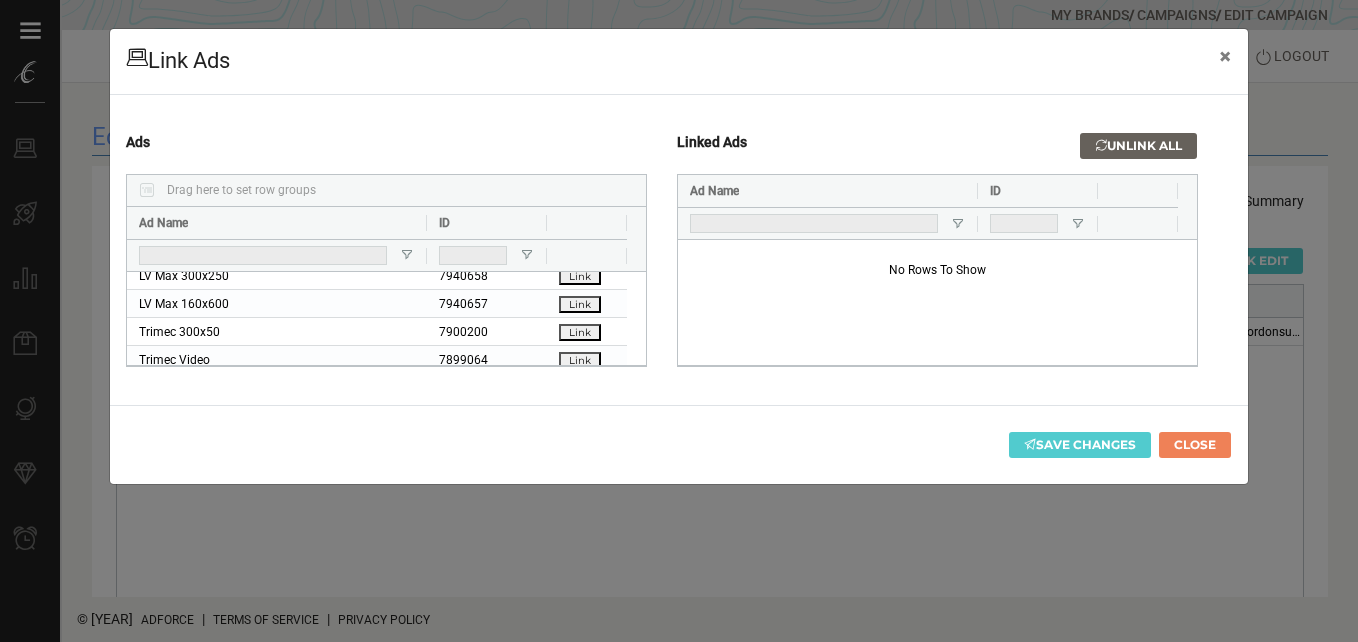 click on "Ad Name
ID
Fertilizer 728x90 8081851 Link Fertilizer 320x50 8081844 Link Fertilizer 300x250 8081839 Link Fertilizer 300x50 8081828 Link Fertilizer 160x600 8081820 Link LV Max Video 7940678" at bounding box center [386, 286] 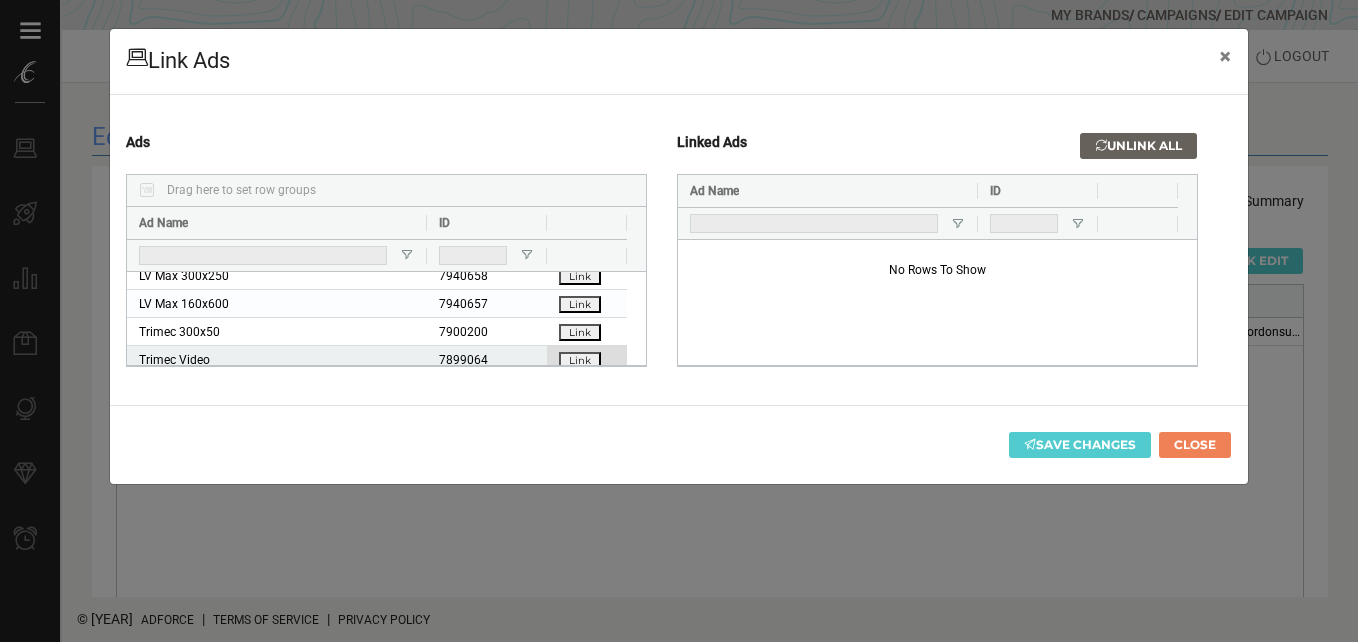 click on "Link" at bounding box center [580, 360] 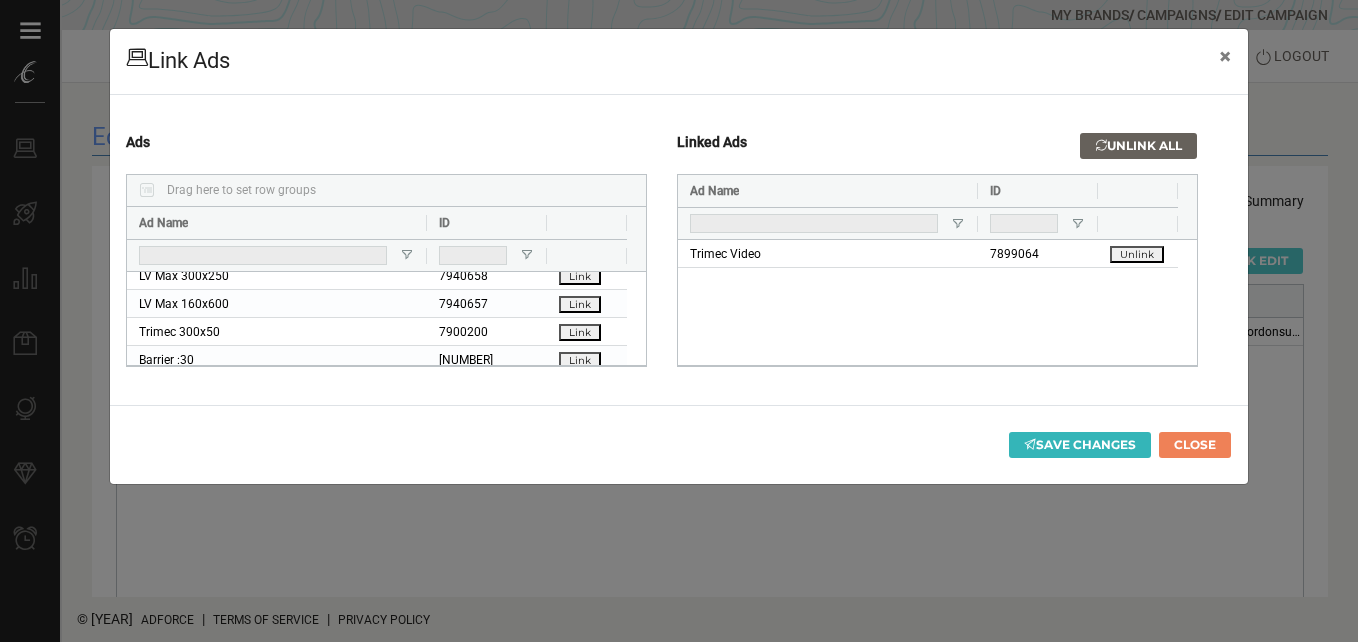 click on "Save Changes" at bounding box center (1080, 445) 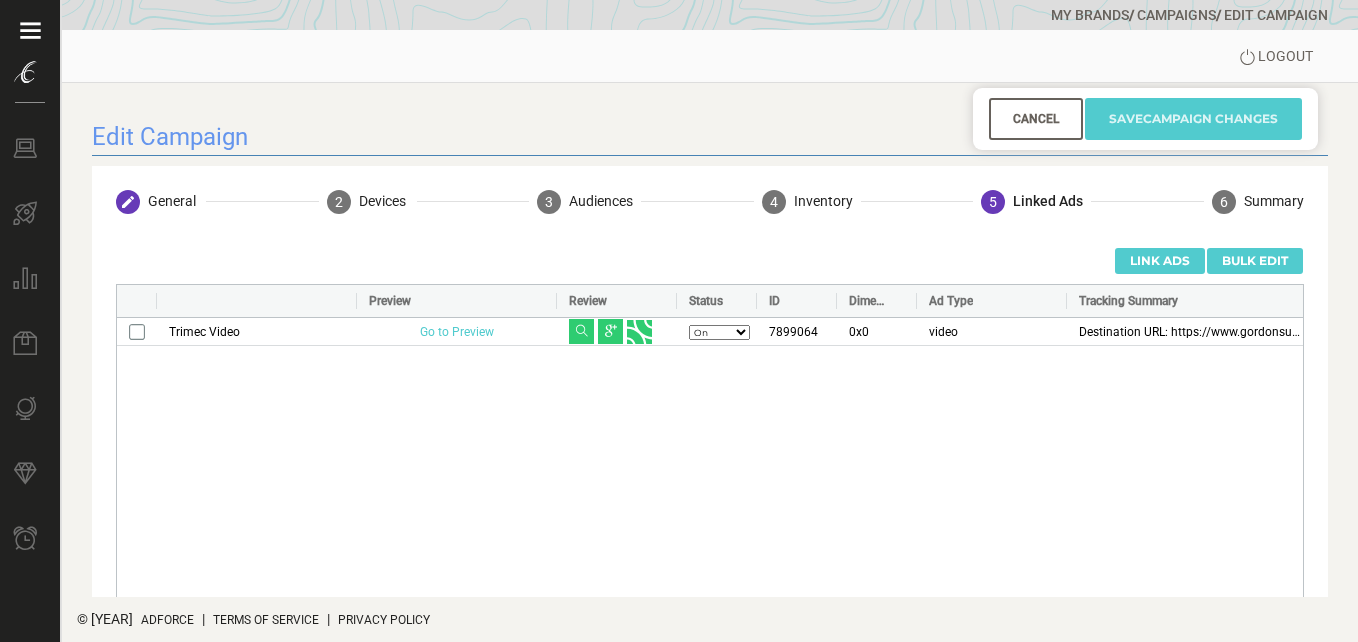 click on "Save  Campaign Changes" at bounding box center (1193, 119) 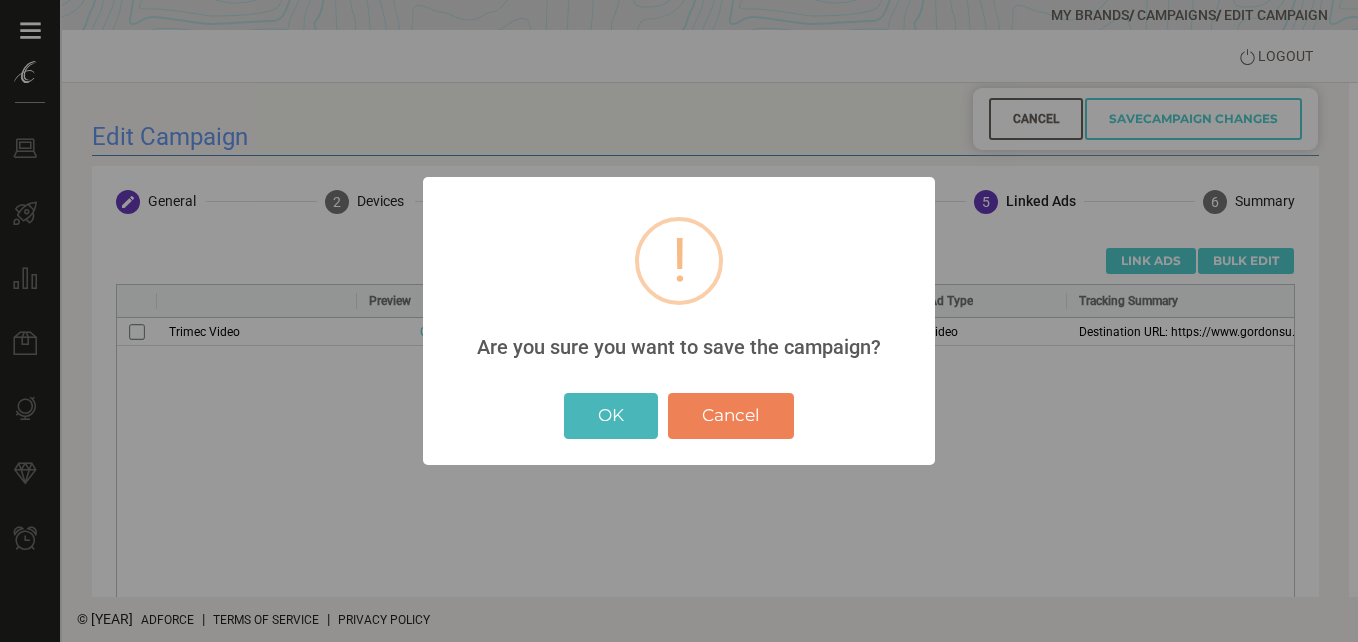 click on "OK" at bounding box center [611, 416] 